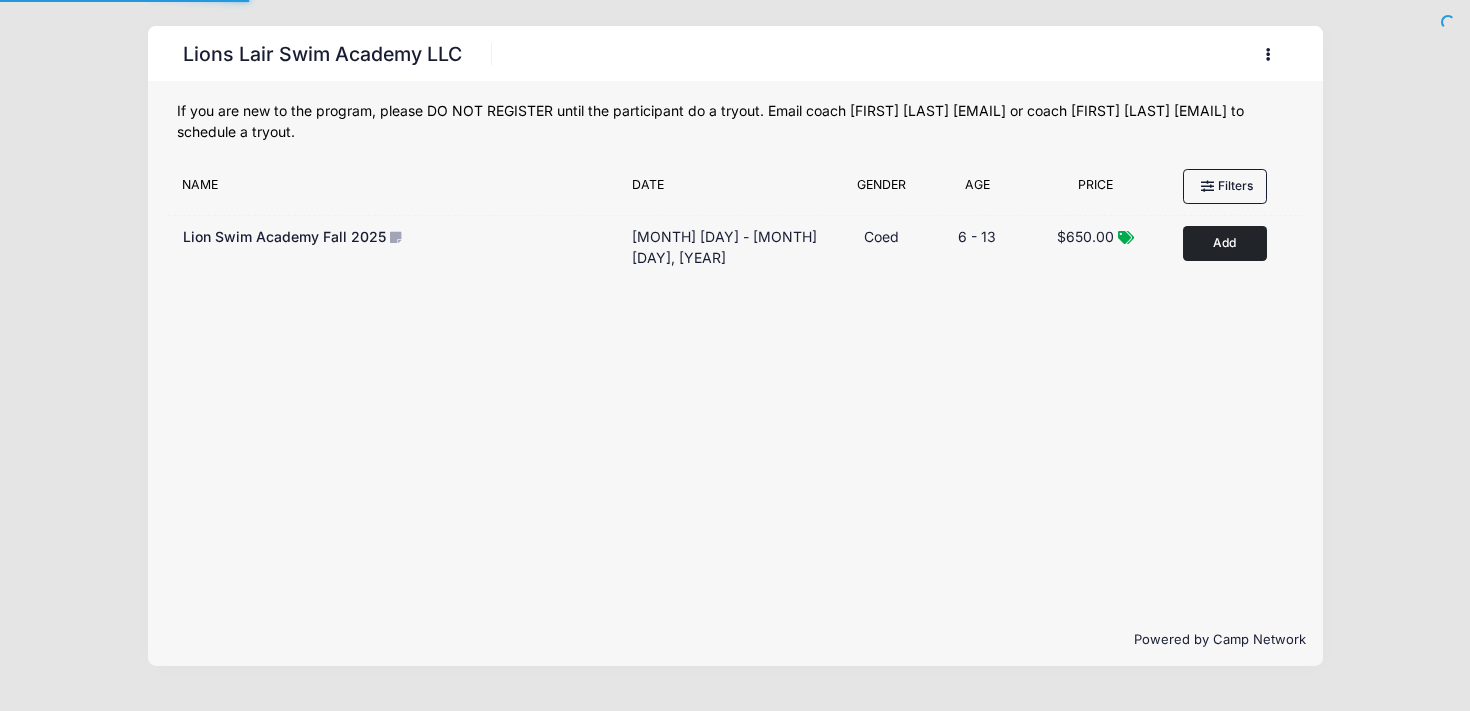 scroll, scrollTop: 0, scrollLeft: 0, axis: both 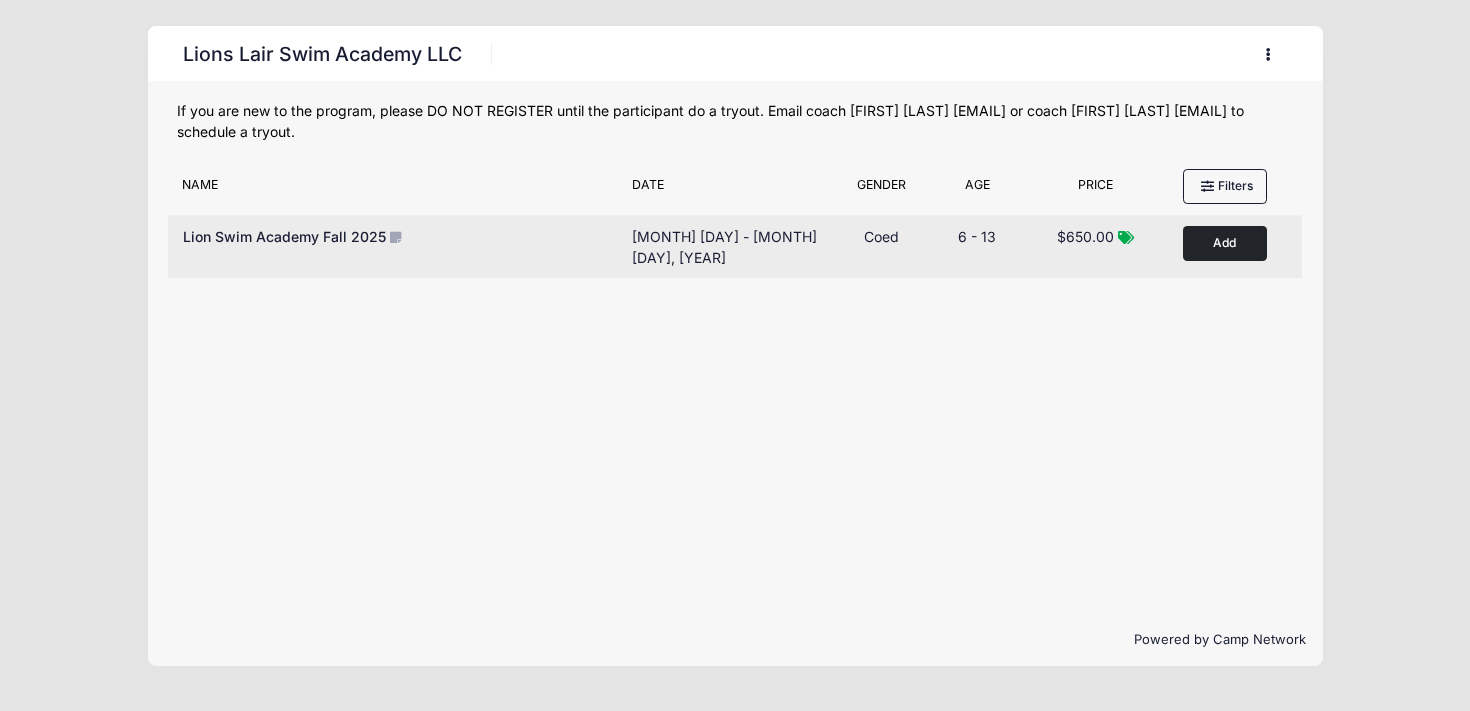 click on "Add  to Cart" at bounding box center (1225, 243) 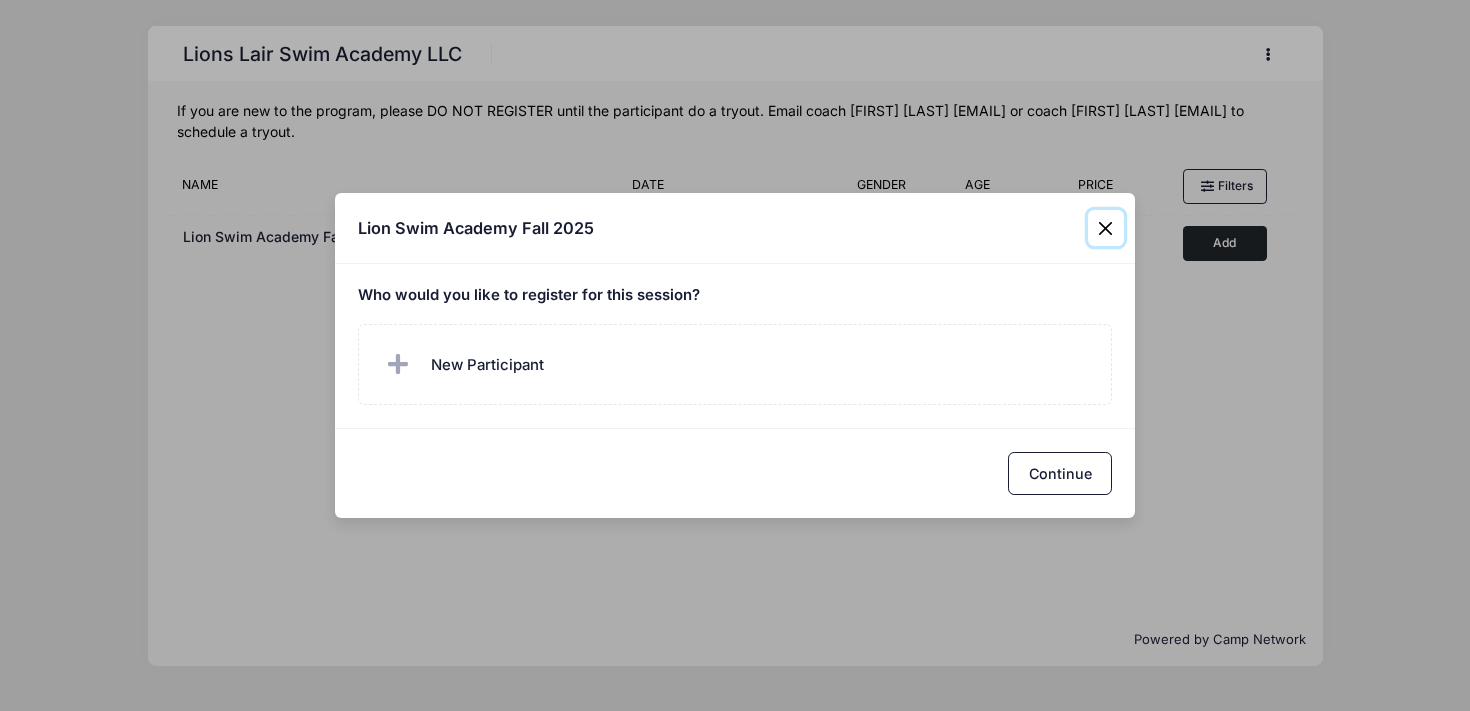 click at bounding box center (1106, 228) 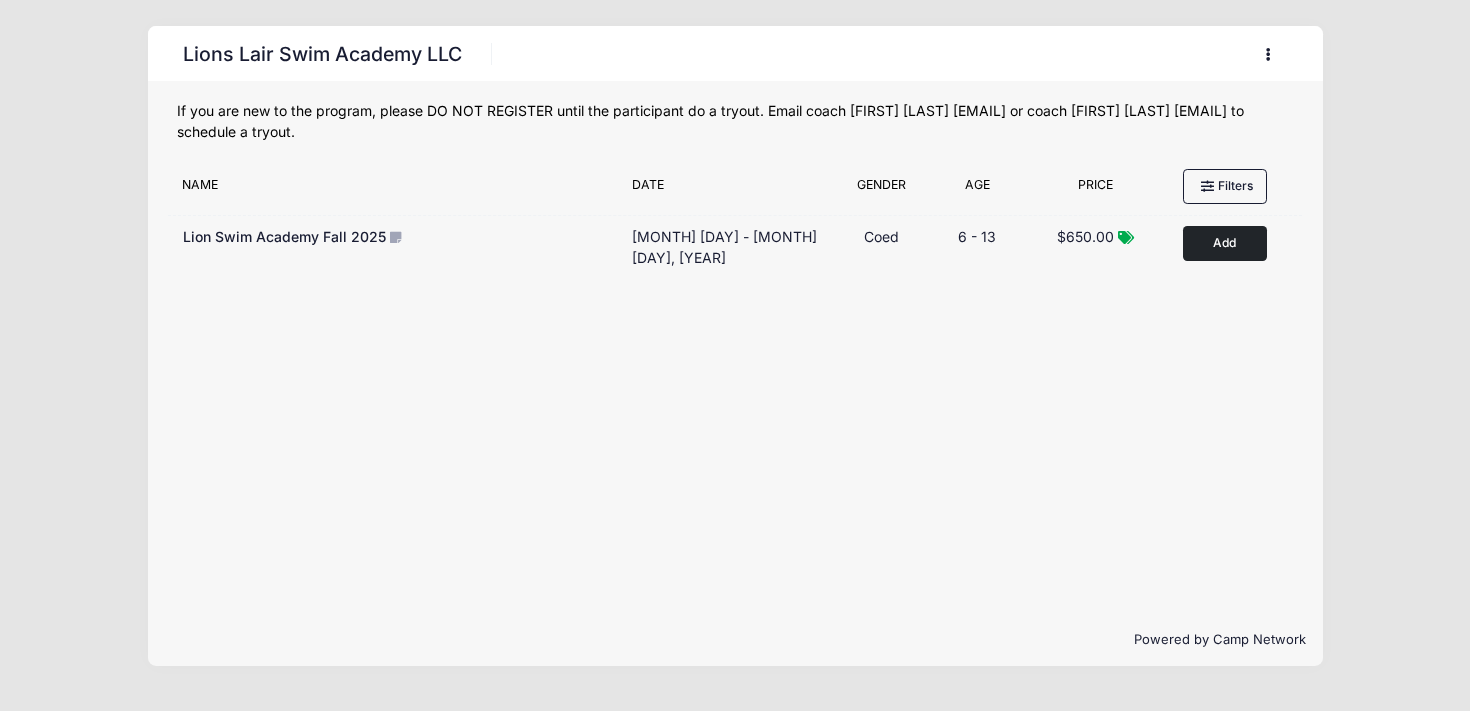 click at bounding box center (1269, 54) 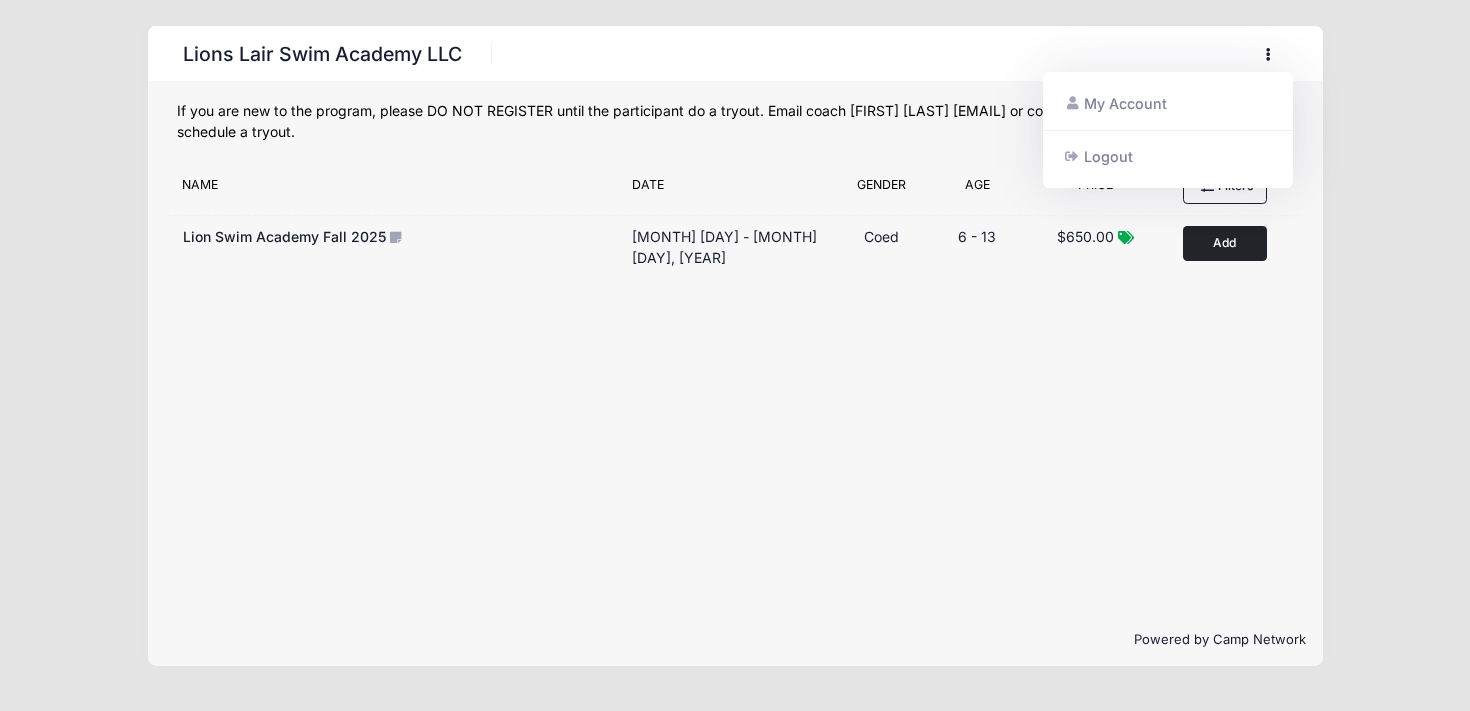 click on "My Account
Logout" at bounding box center (1168, 130) 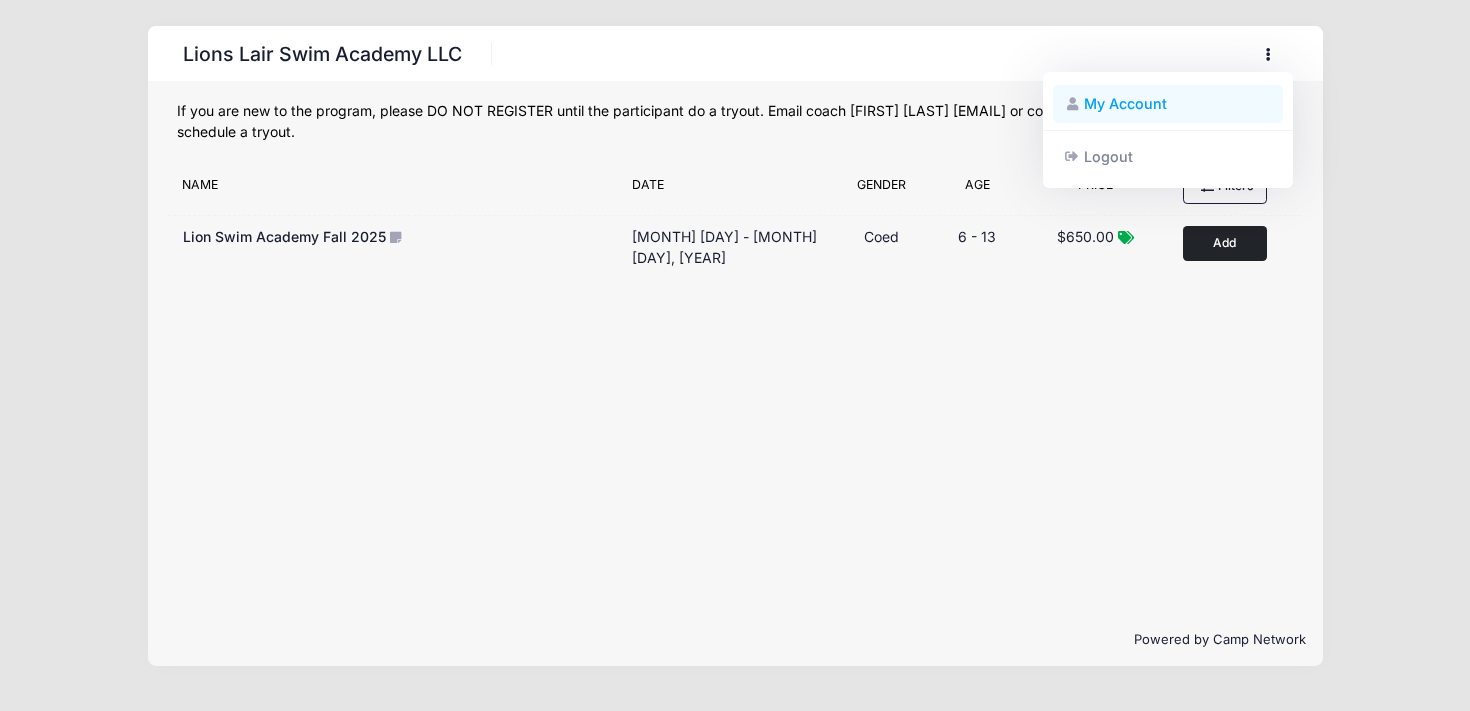 click on "My Account" at bounding box center (1168, 104) 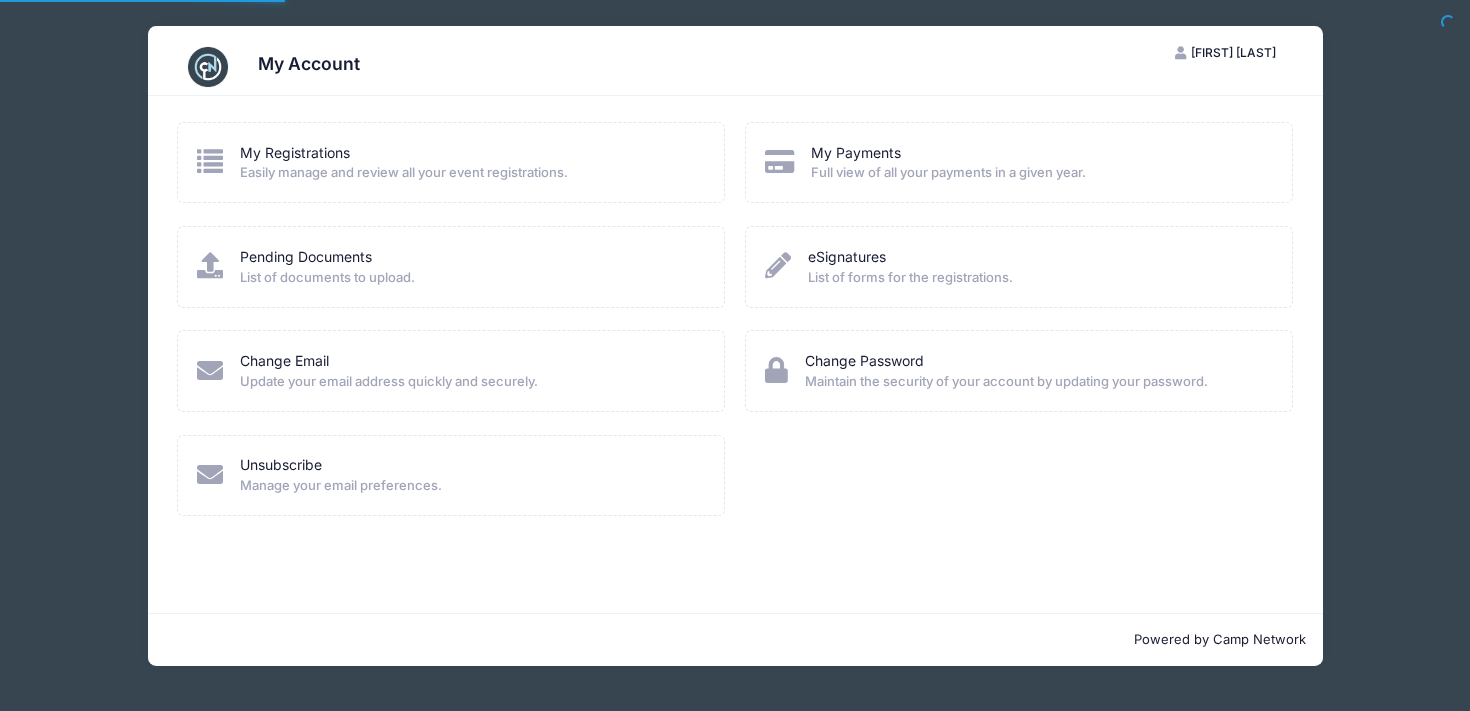 scroll, scrollTop: 0, scrollLeft: 0, axis: both 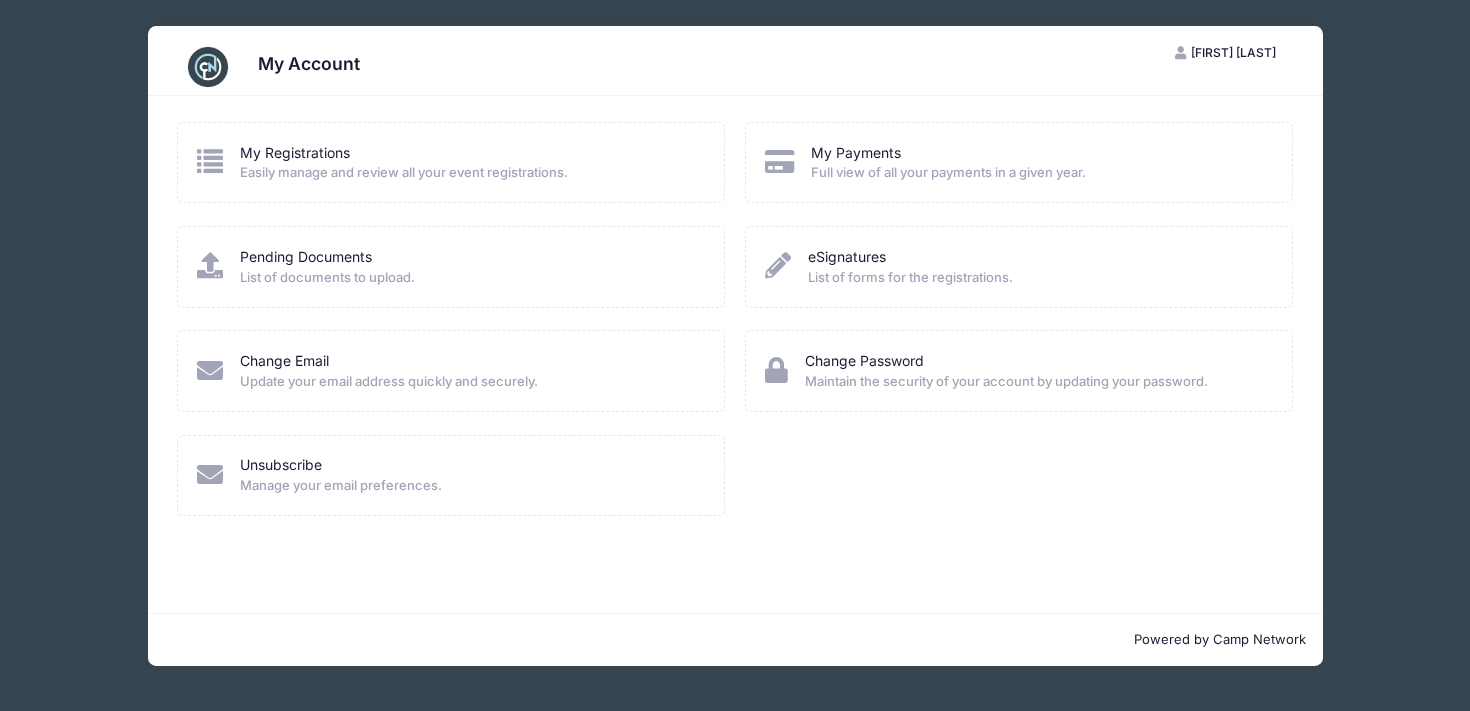 click on "[FIRST] [LAST]" at bounding box center (1233, 52) 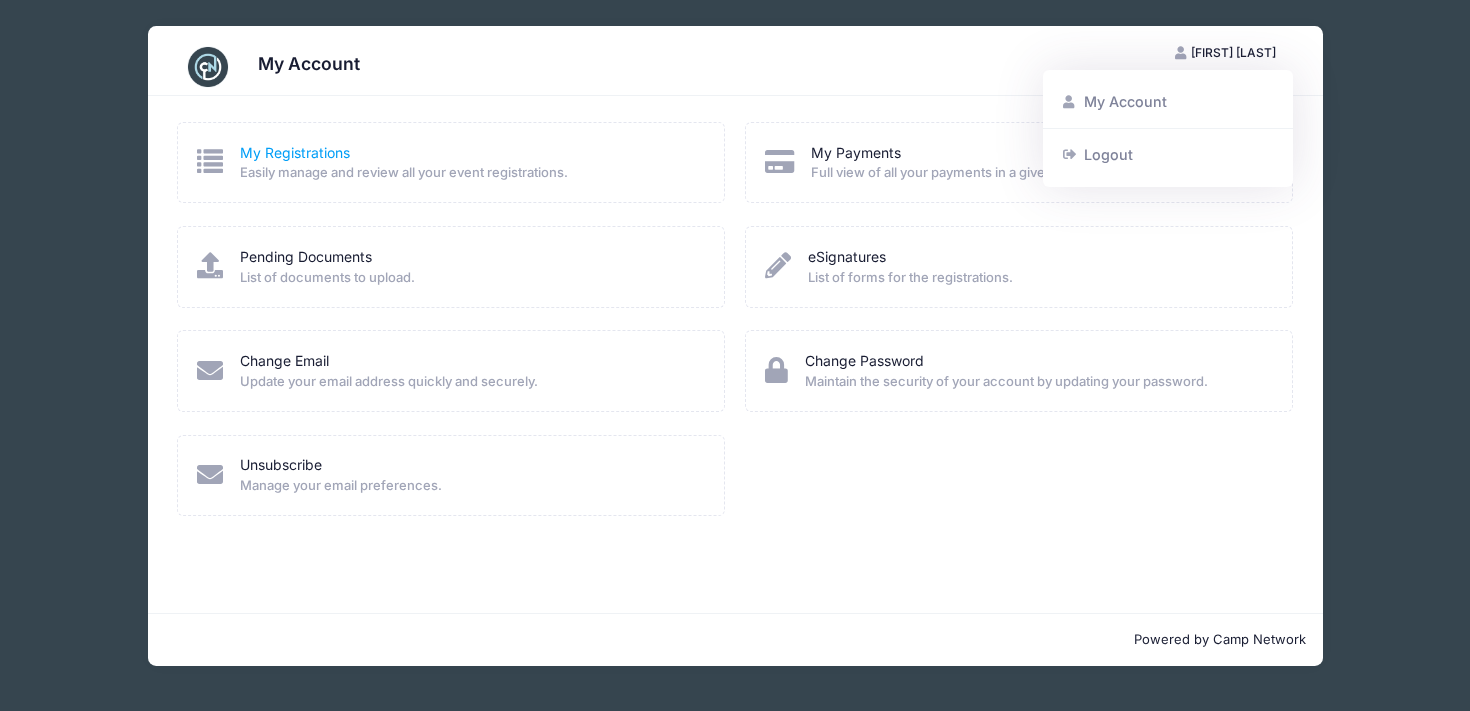 click on "My Registrations" at bounding box center (295, 152) 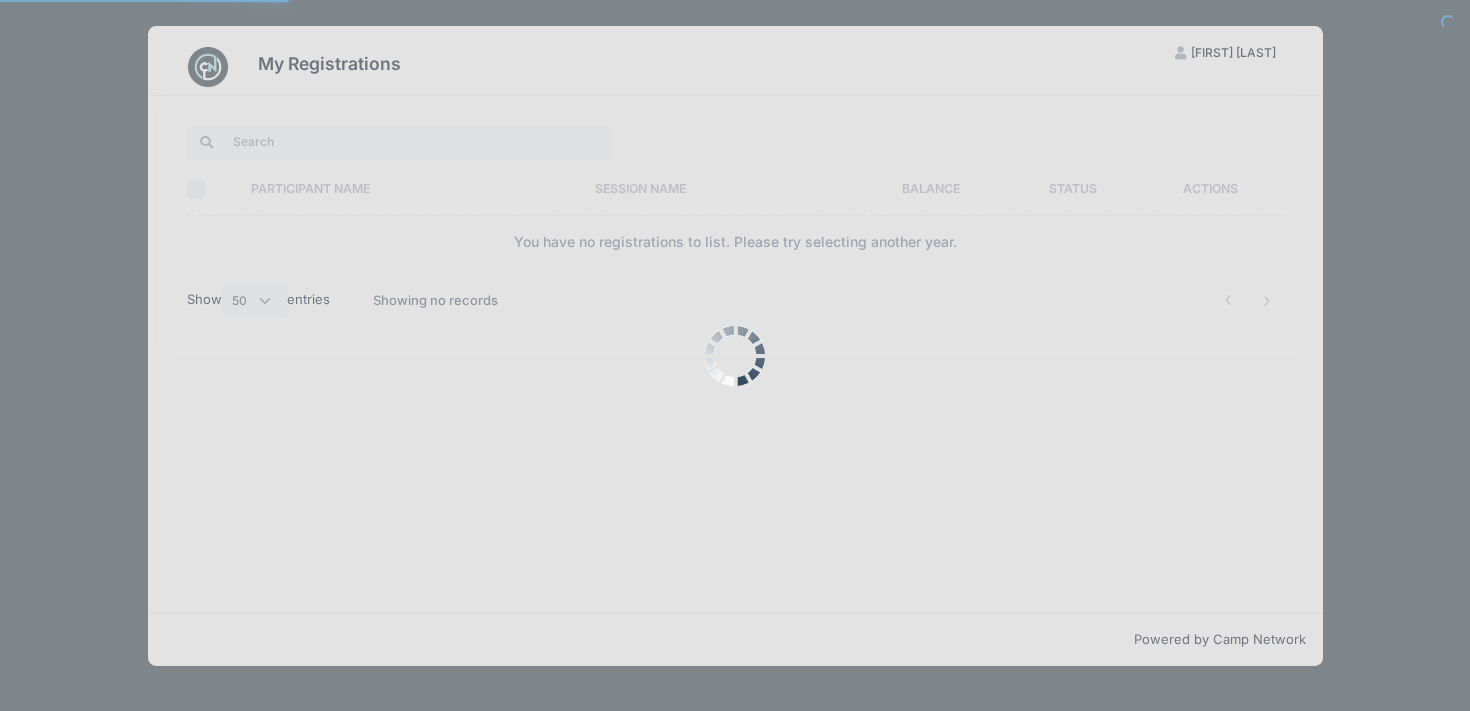 select on "50" 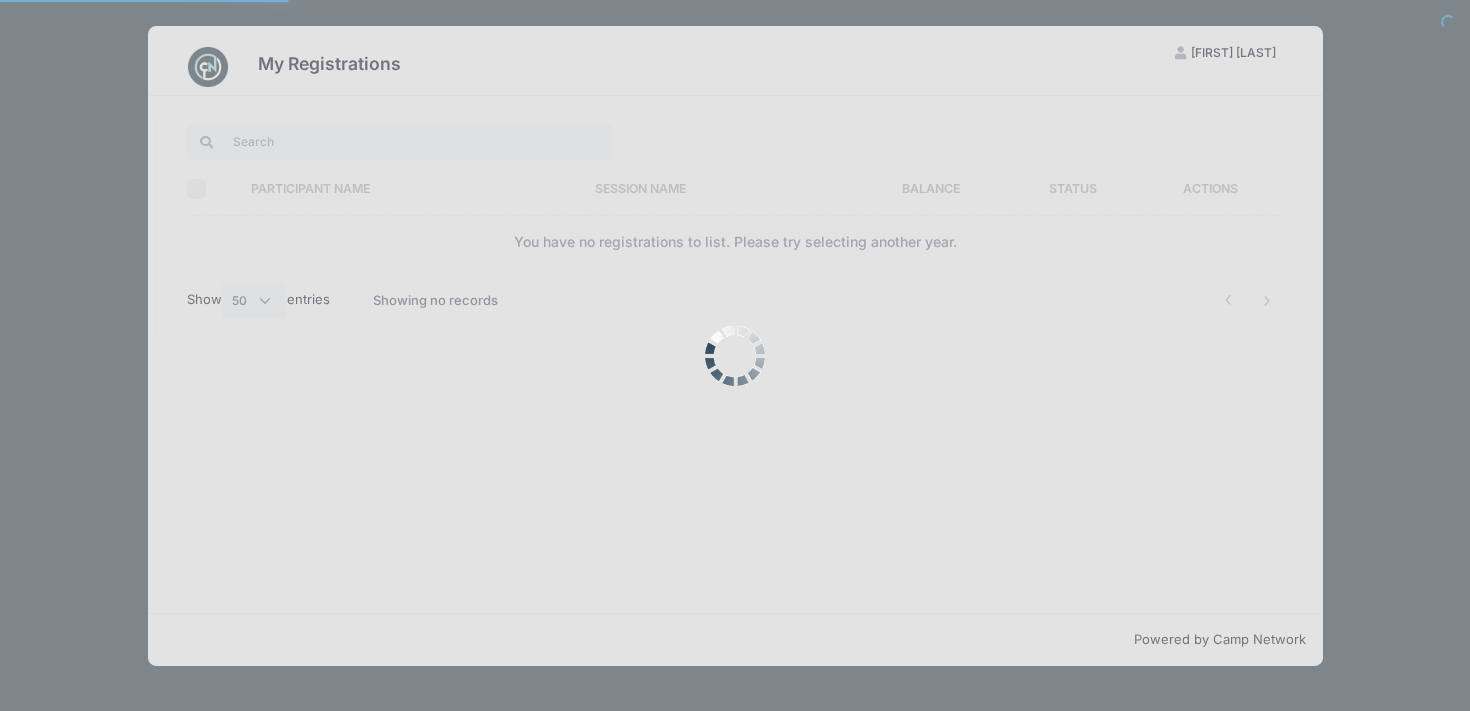 scroll, scrollTop: 0, scrollLeft: 0, axis: both 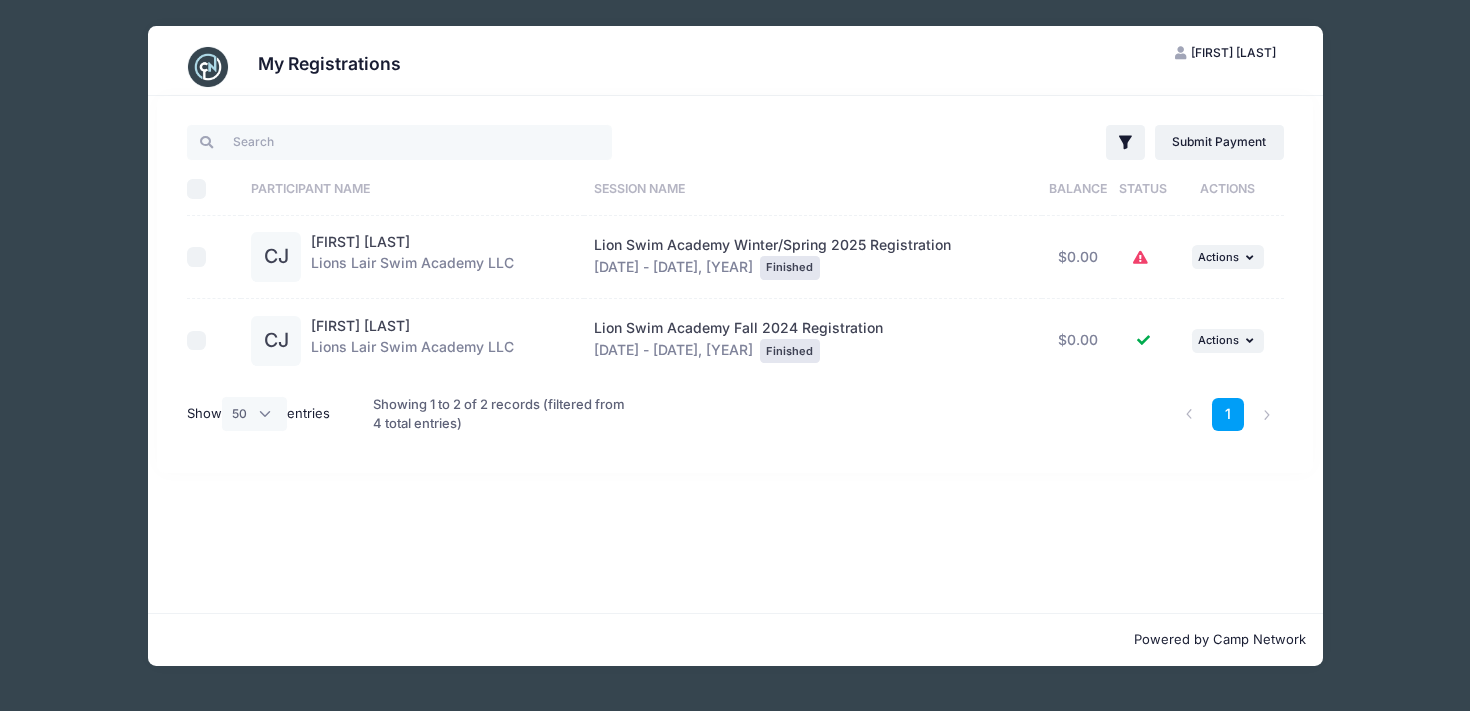 click on "My Registrations
YY [FIRST] [LAST]      My Account
Logout
Filter
Filter Options
Show:
Current Registrations" at bounding box center (735, 346) 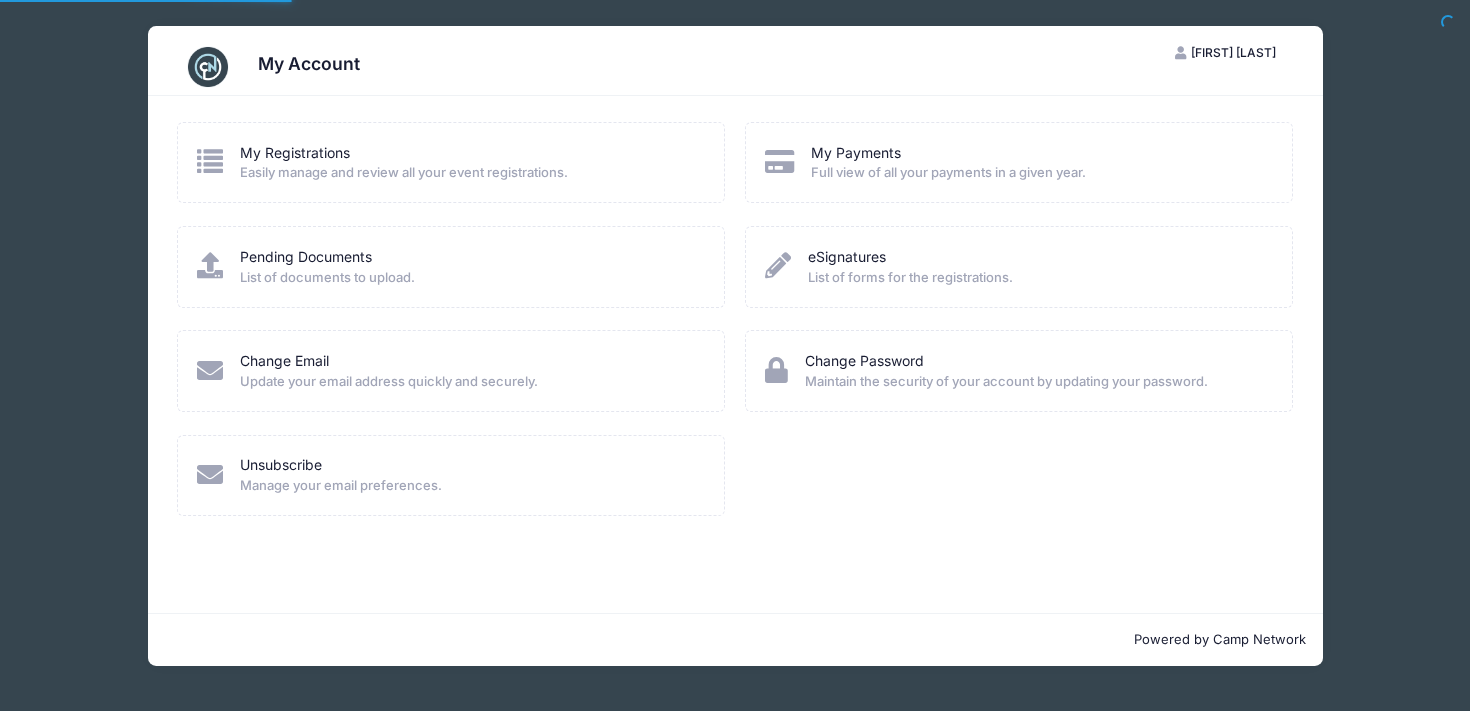 scroll, scrollTop: 0, scrollLeft: 0, axis: both 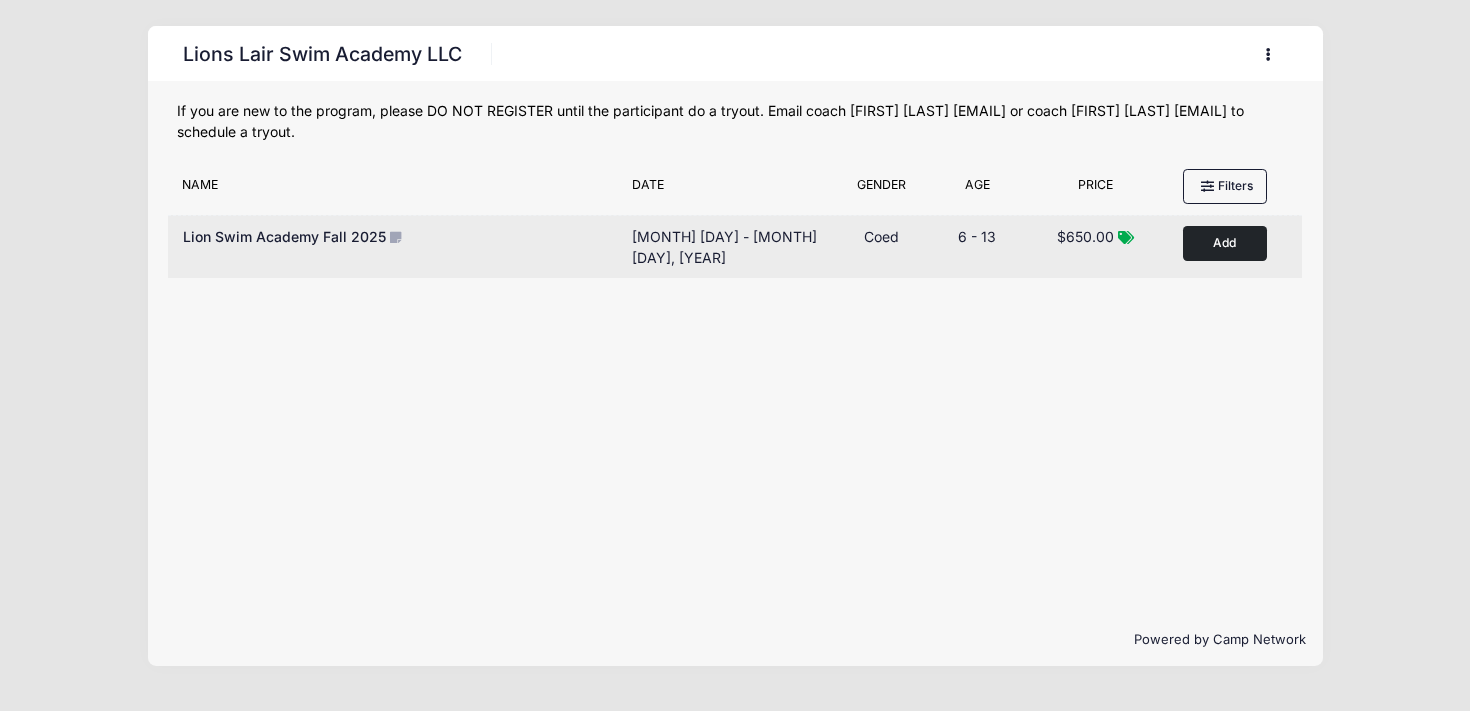 click on "Add  to Cart" at bounding box center [1225, 243] 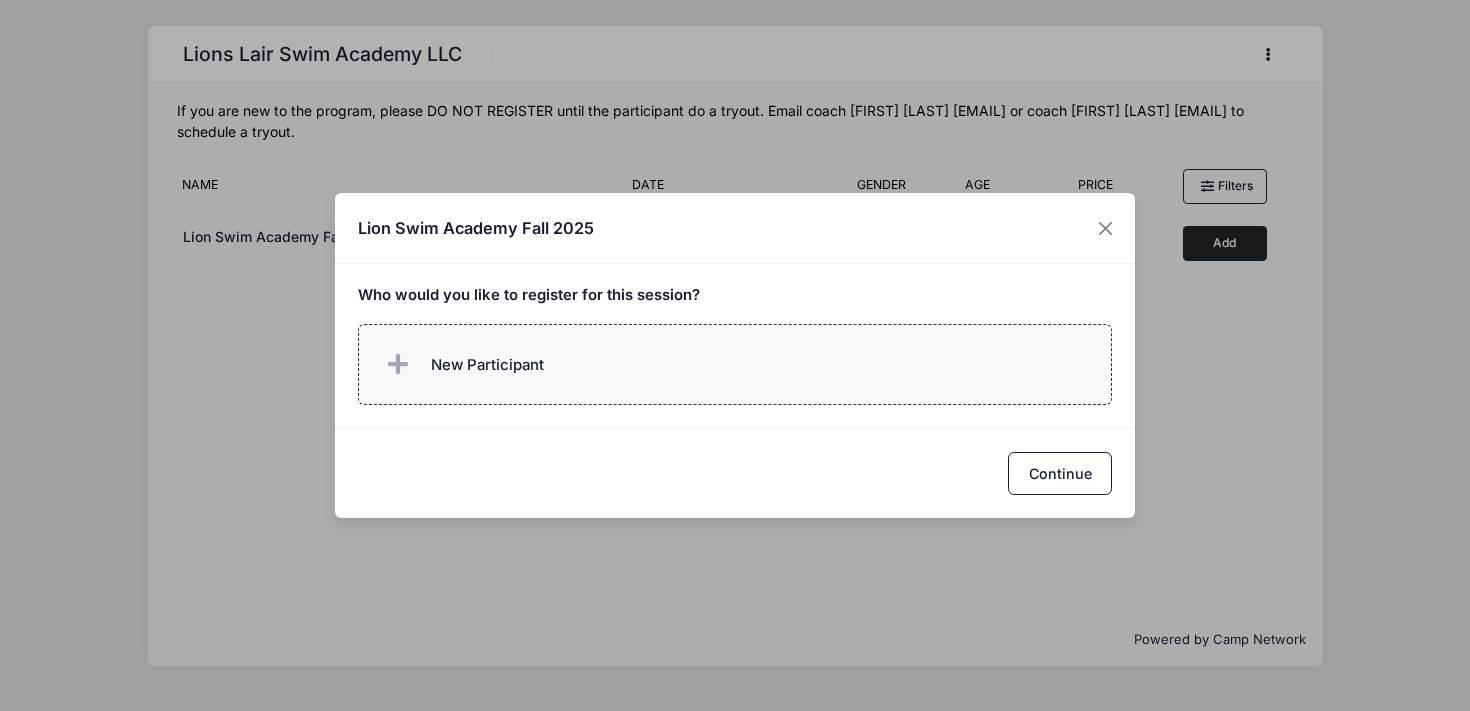 click on "New Participant" at bounding box center [487, 365] 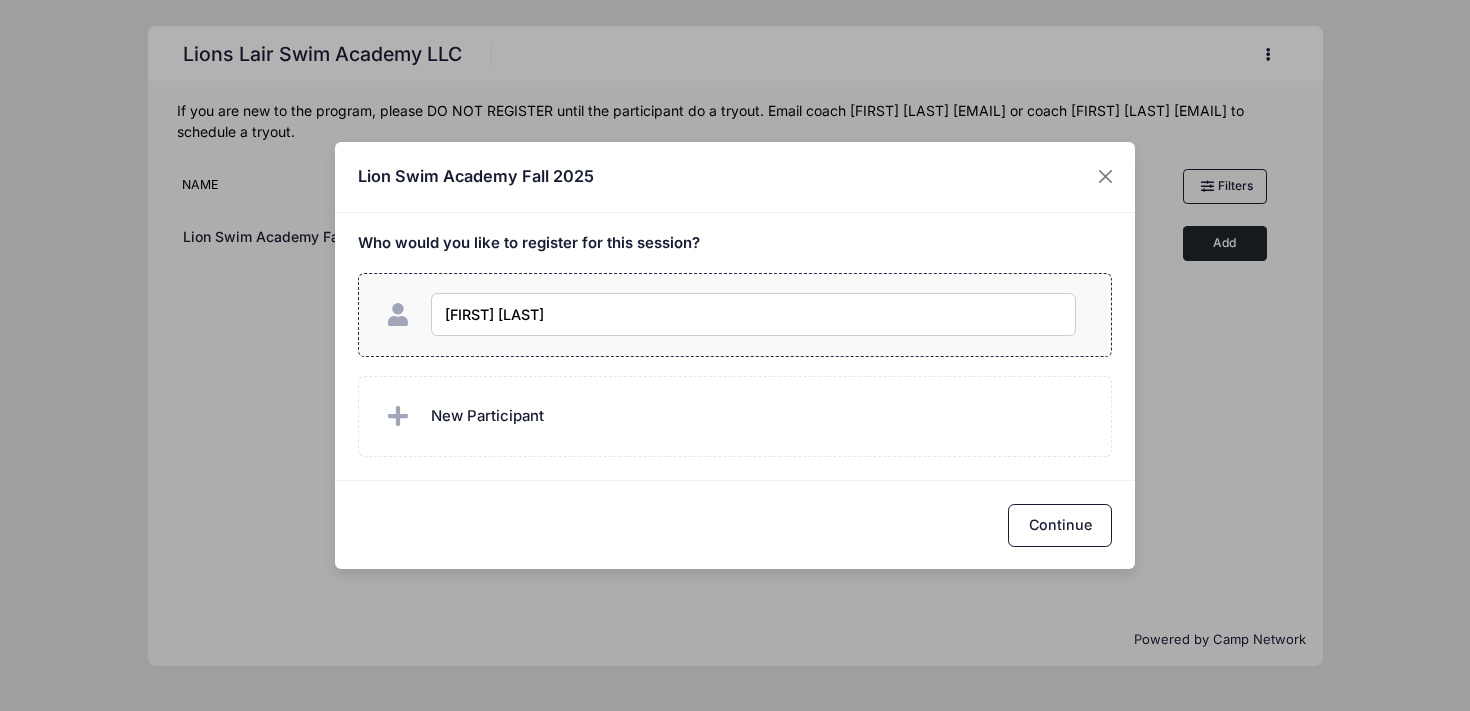 type on "[FIRST] [LAST]" 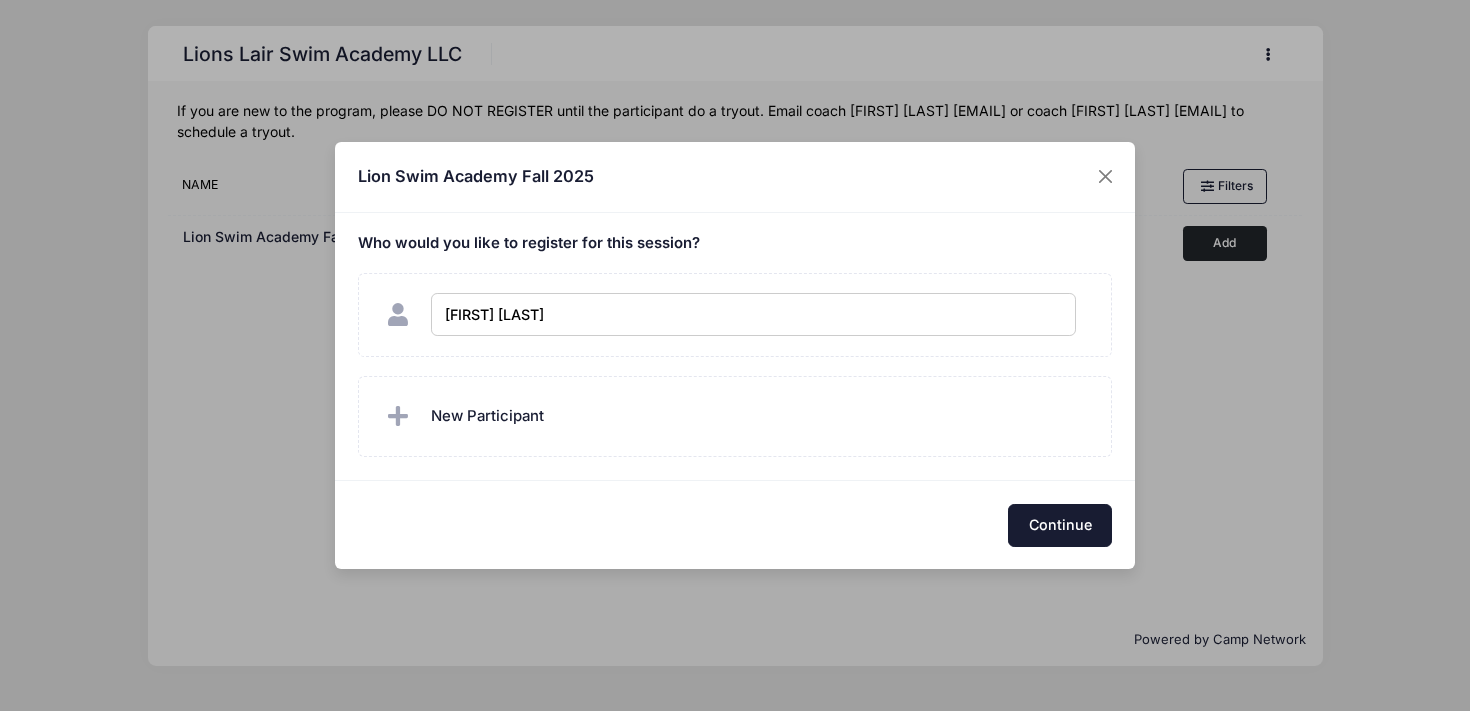 checkbox on "true" 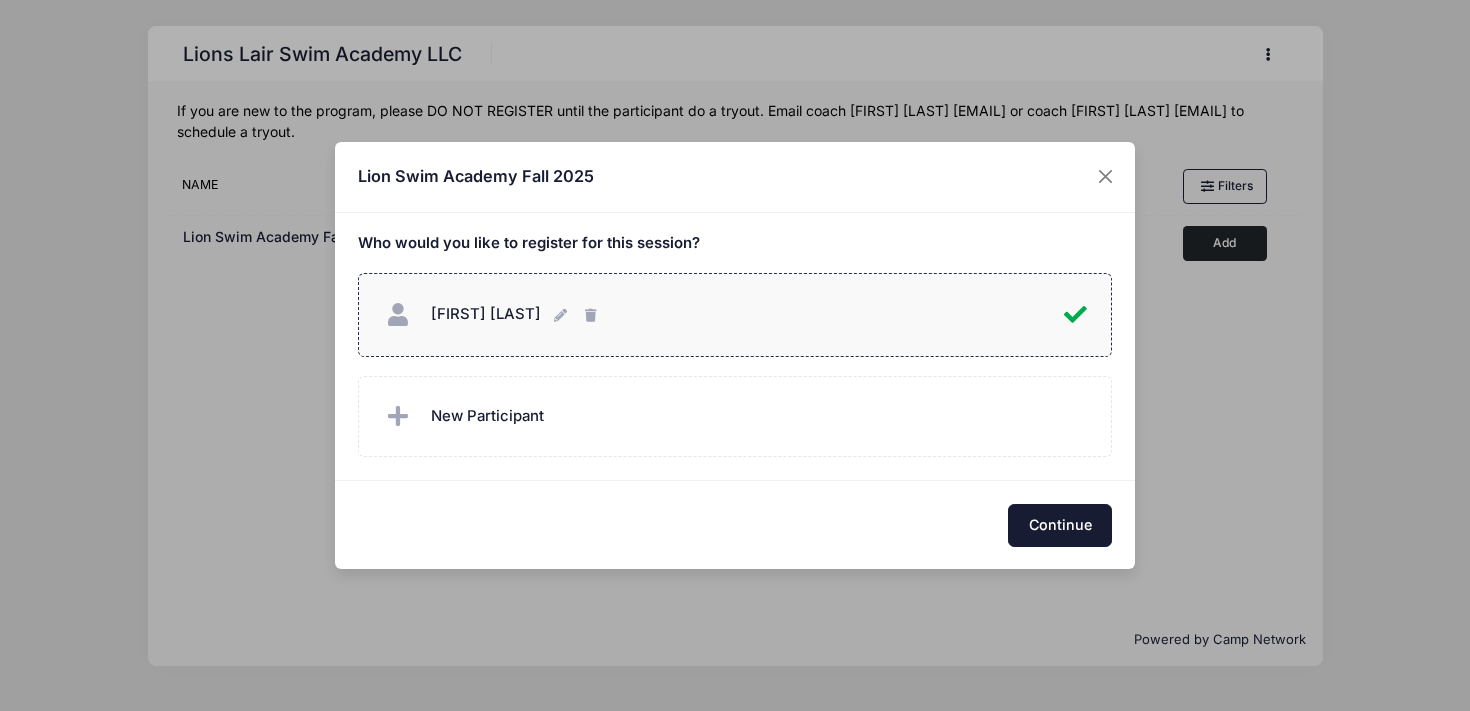 click on "Continue" at bounding box center [1060, 525] 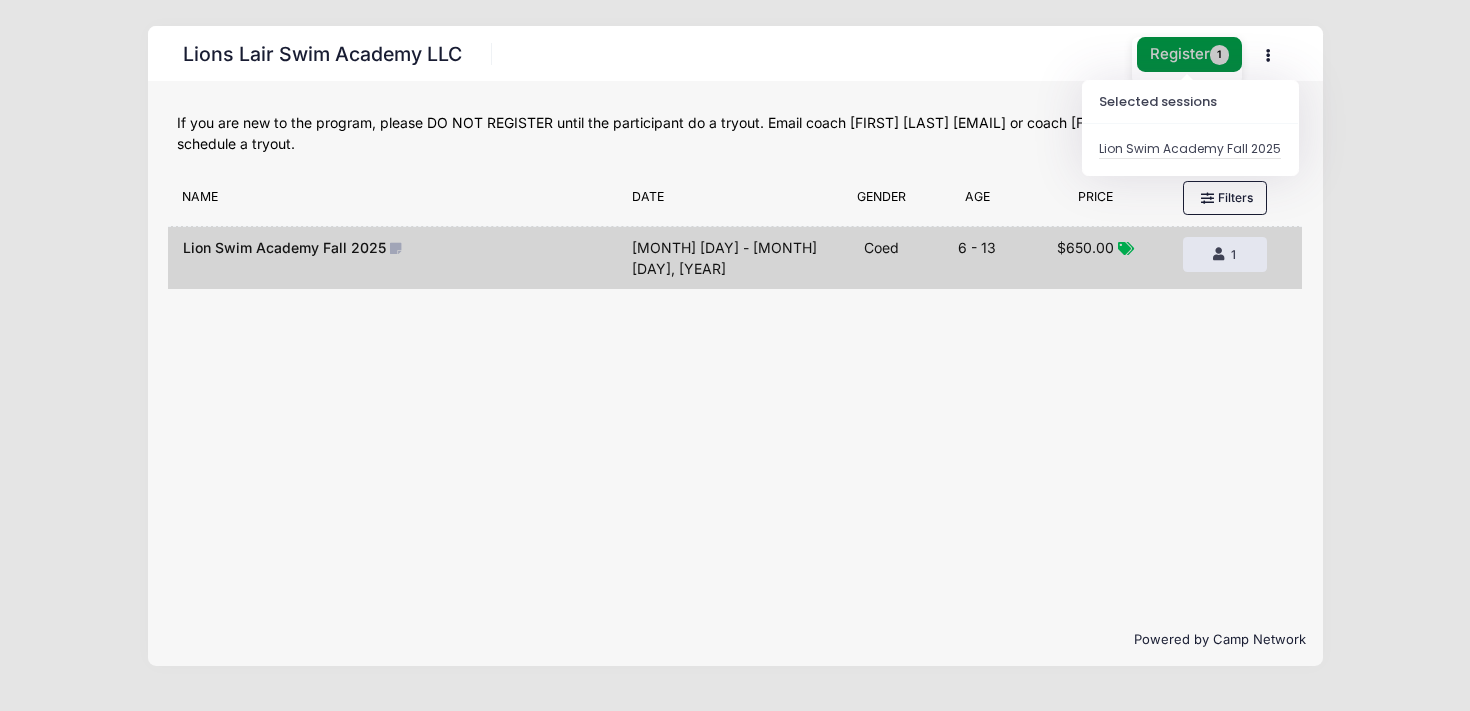 click on "Register  1" at bounding box center (1190, 54) 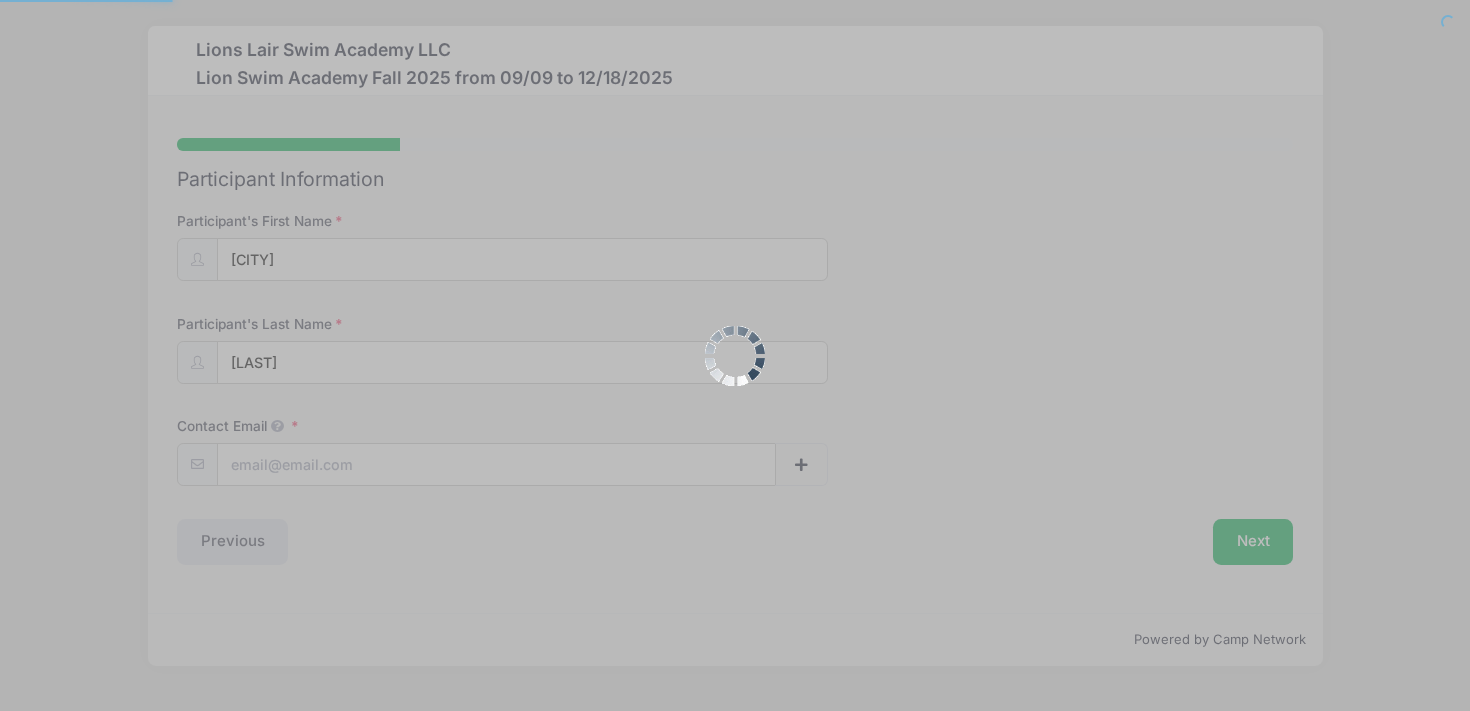 scroll, scrollTop: 0, scrollLeft: 0, axis: both 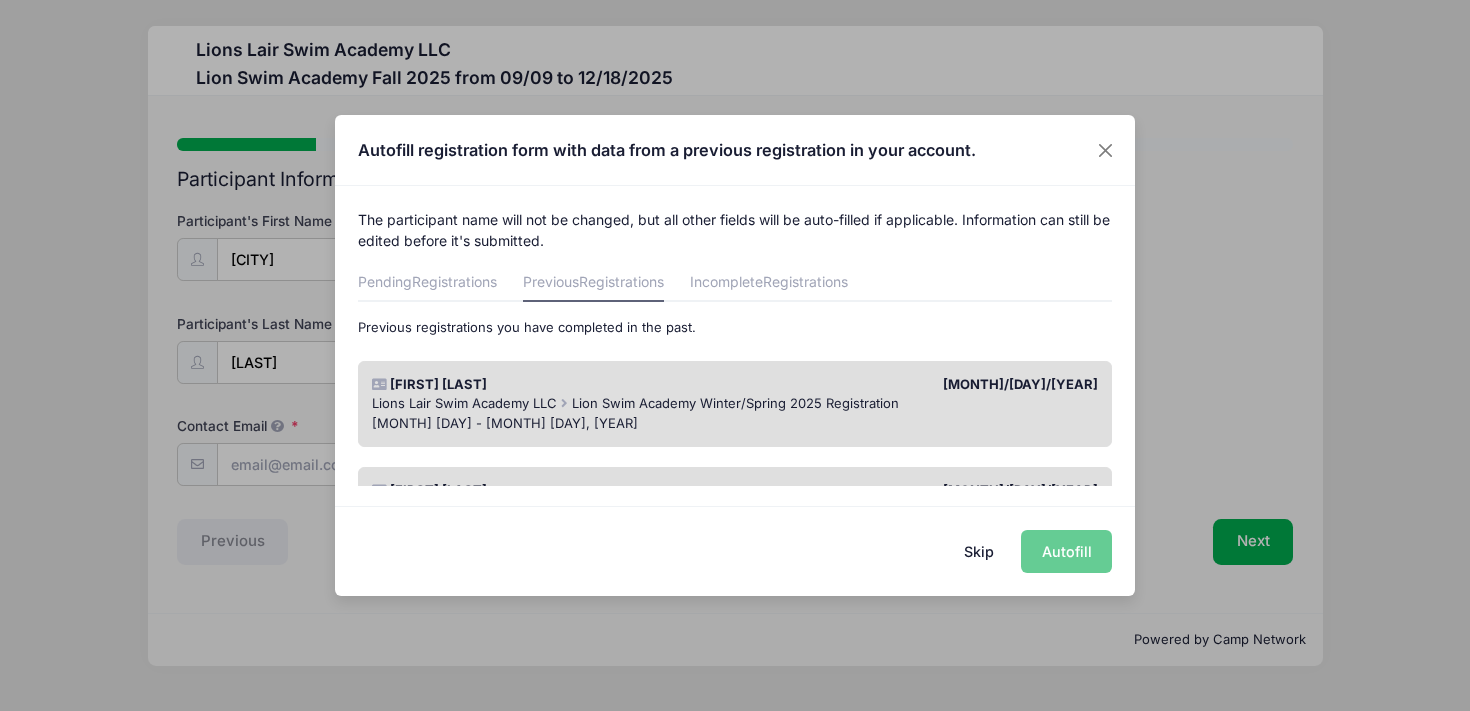 click on "Jan 23 - May 15, 2025" at bounding box center [735, 424] 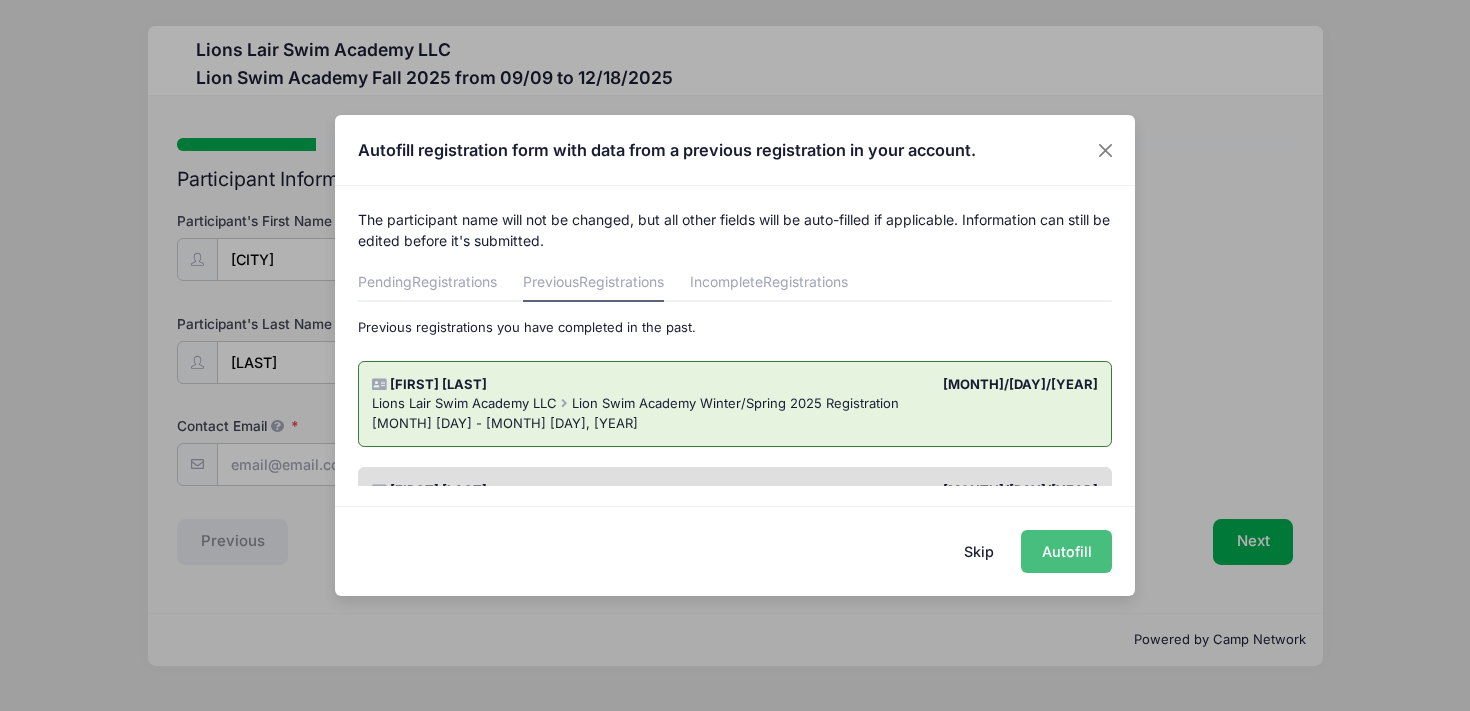 click on "Autofill" at bounding box center (1066, 551) 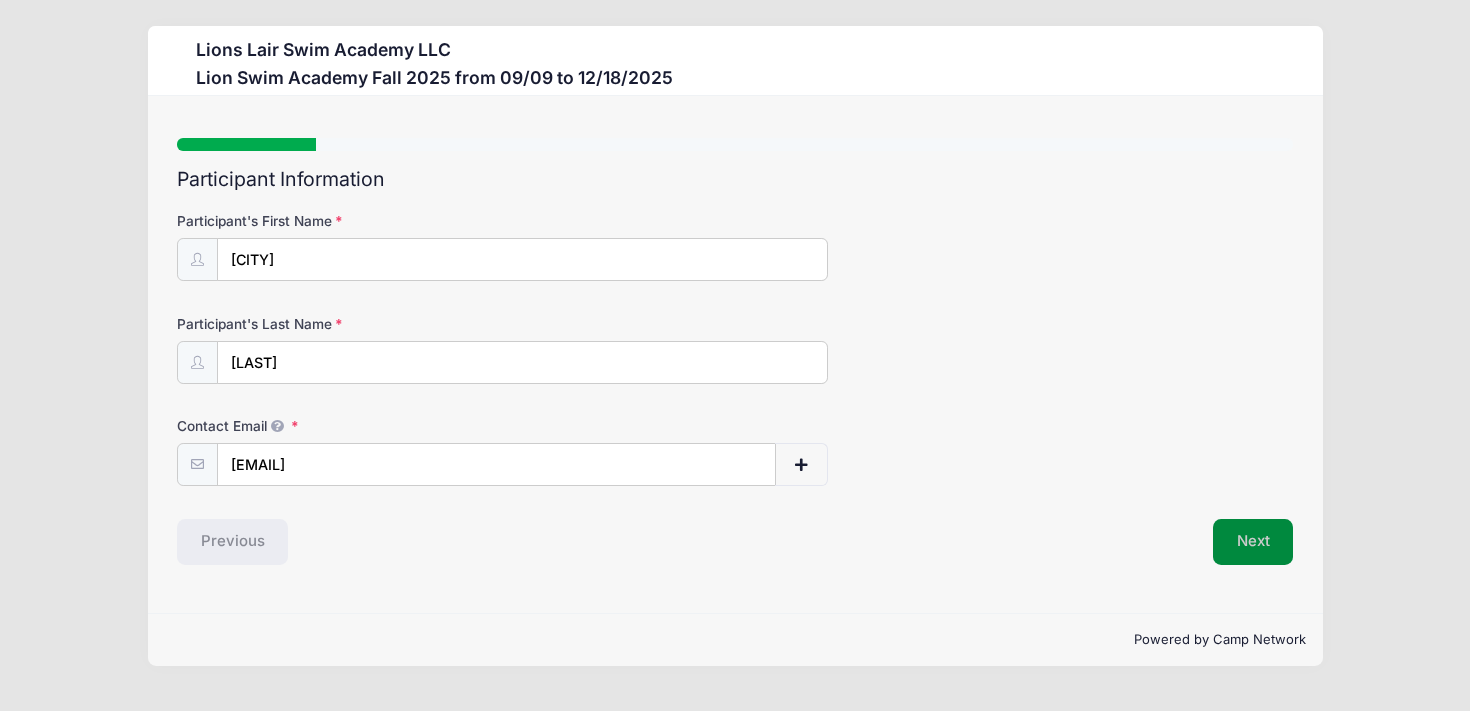 click on "Next" at bounding box center [1253, 542] 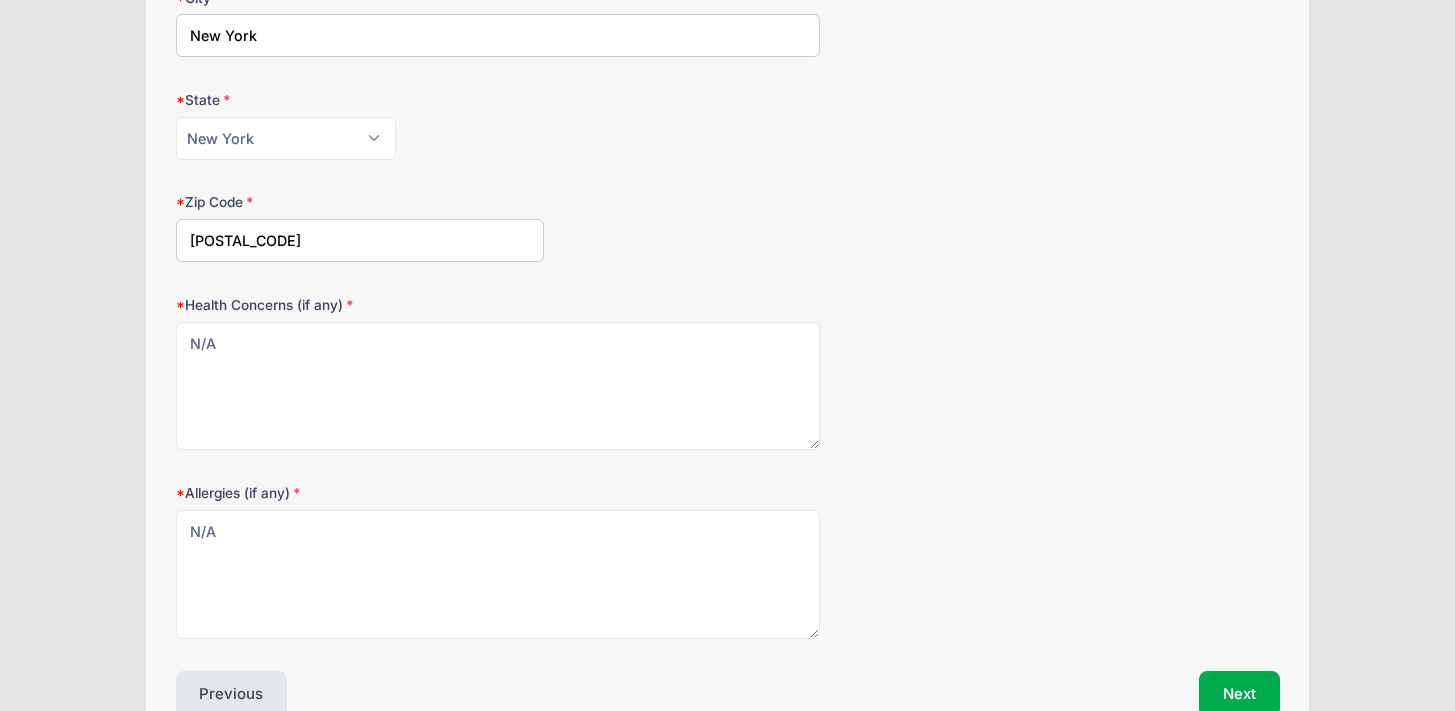 scroll, scrollTop: 847, scrollLeft: 0, axis: vertical 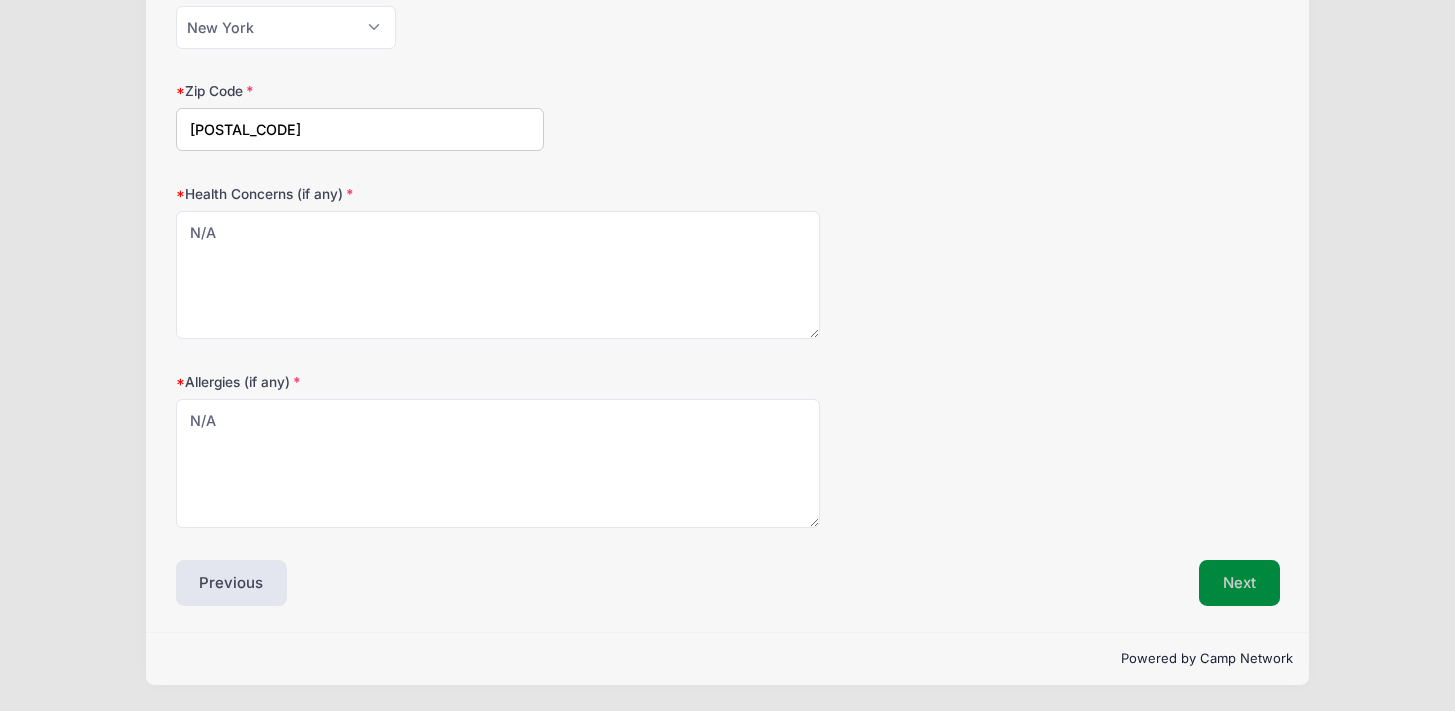 click on "Next" at bounding box center (1239, 583) 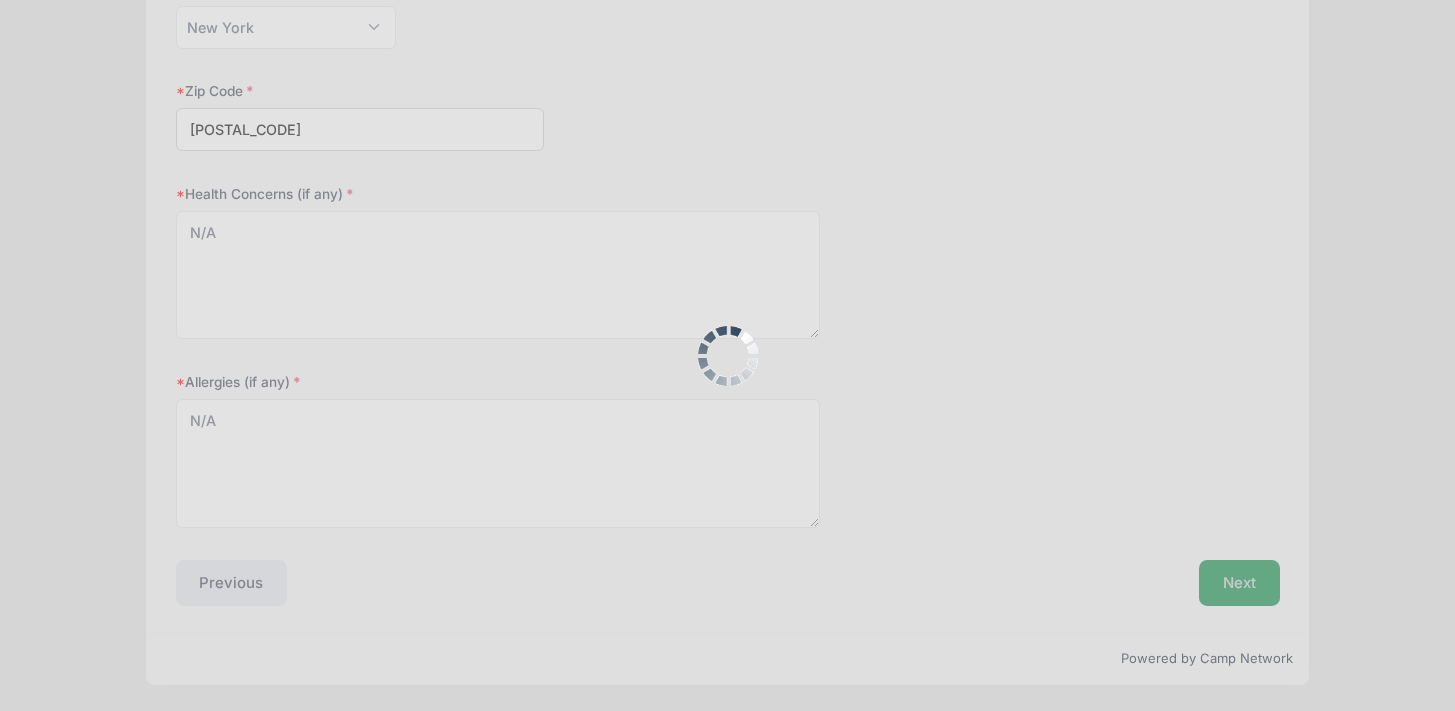 scroll, scrollTop: 0, scrollLeft: 0, axis: both 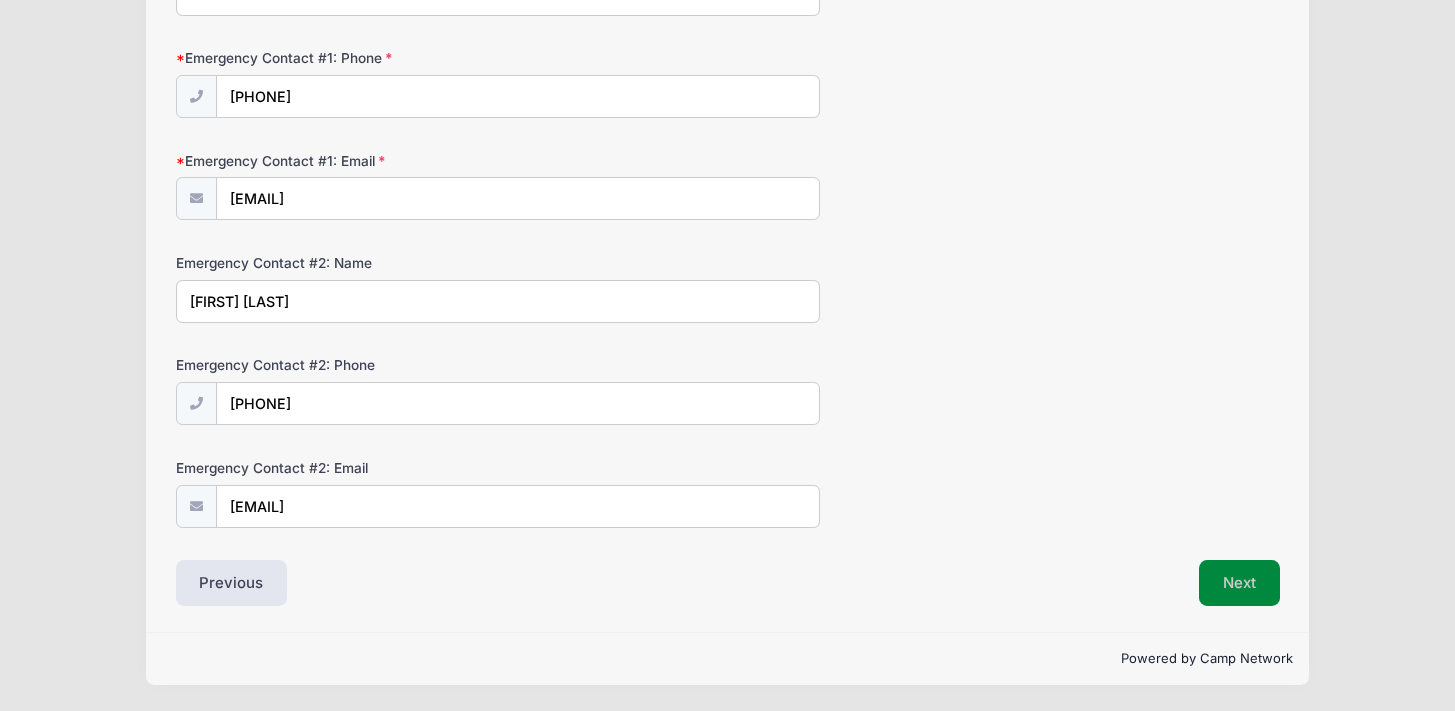 click on "Next" at bounding box center (1239, 583) 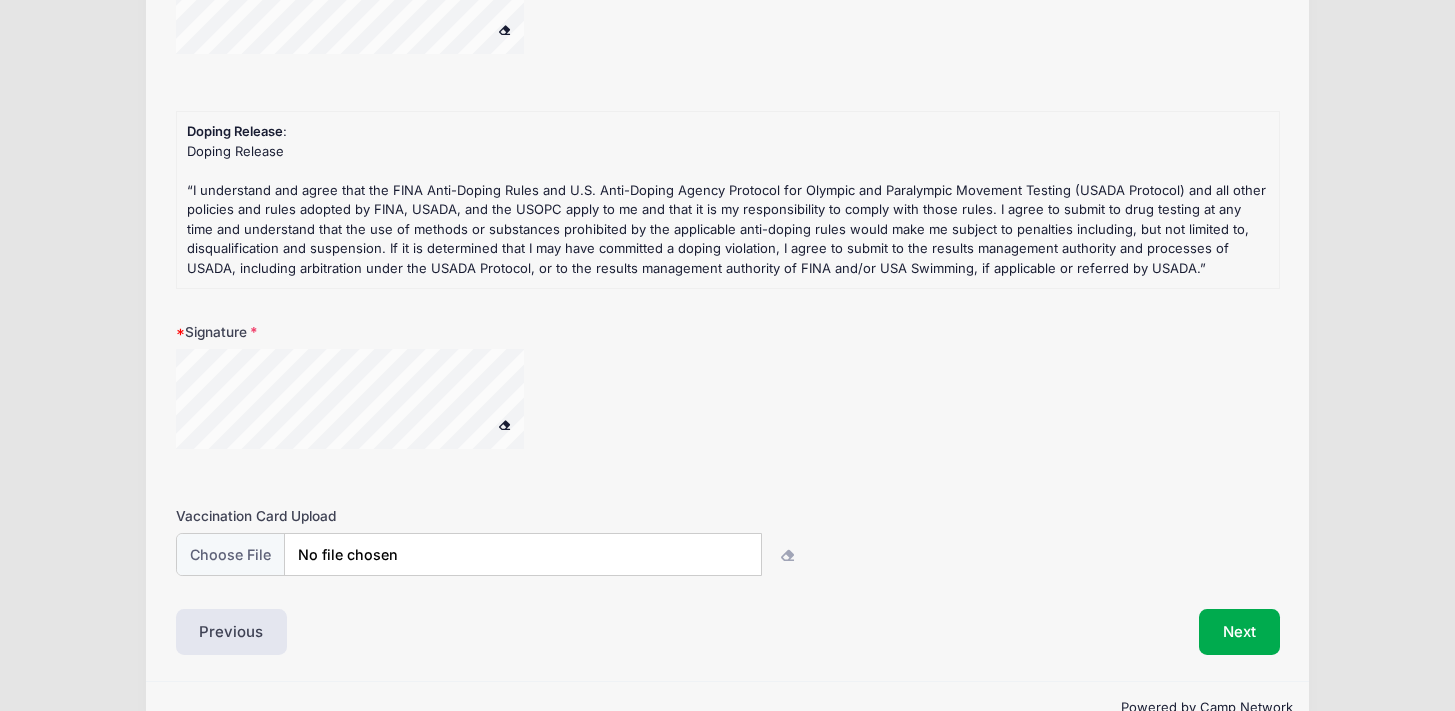 scroll, scrollTop: 293, scrollLeft: 0, axis: vertical 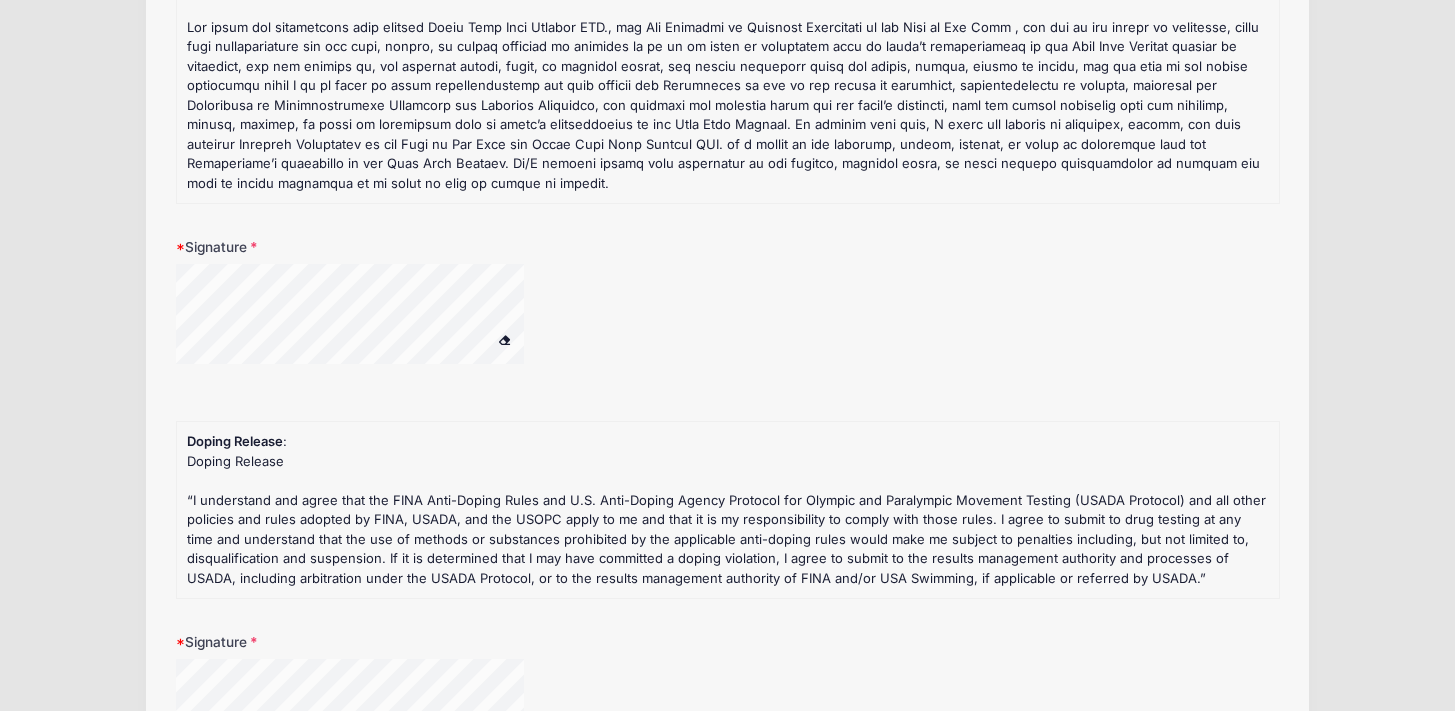 click at bounding box center [504, 339] 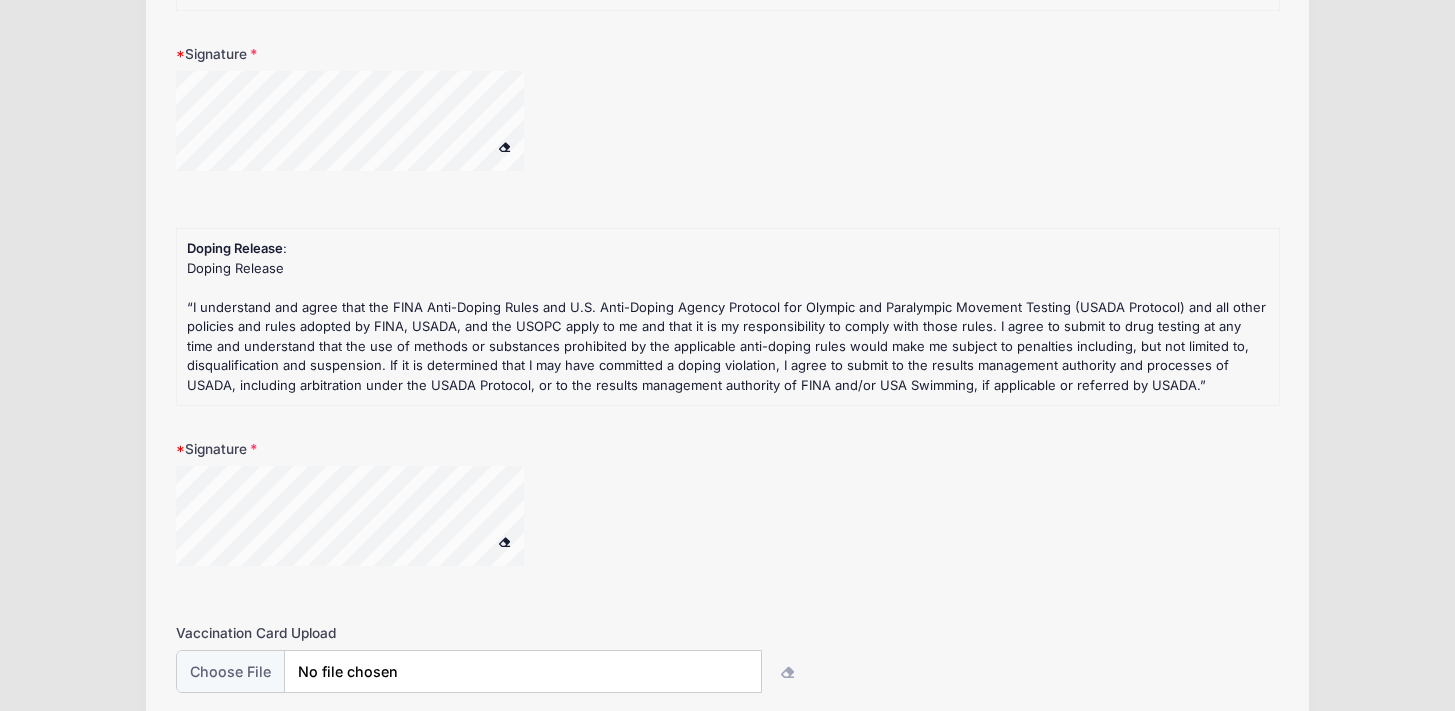 scroll, scrollTop: 620, scrollLeft: 0, axis: vertical 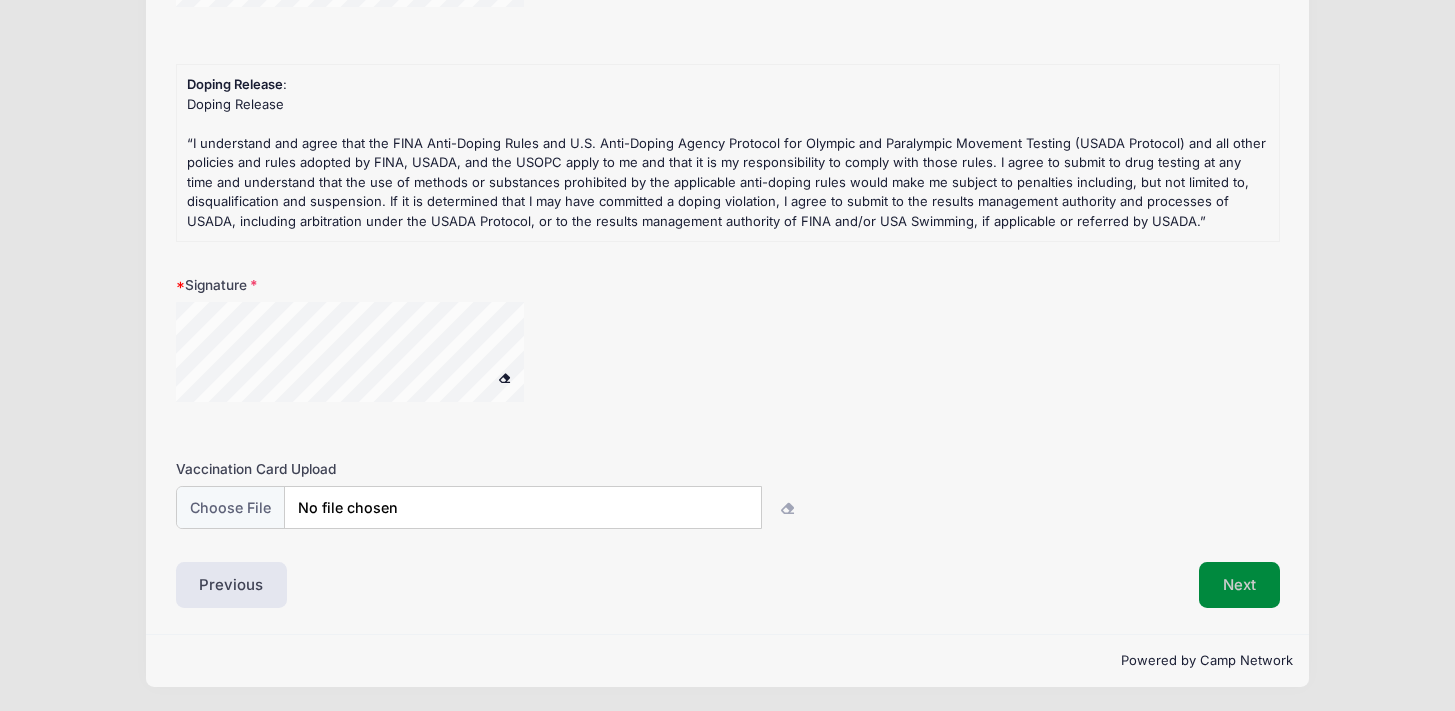 click on "Next" at bounding box center (1239, 585) 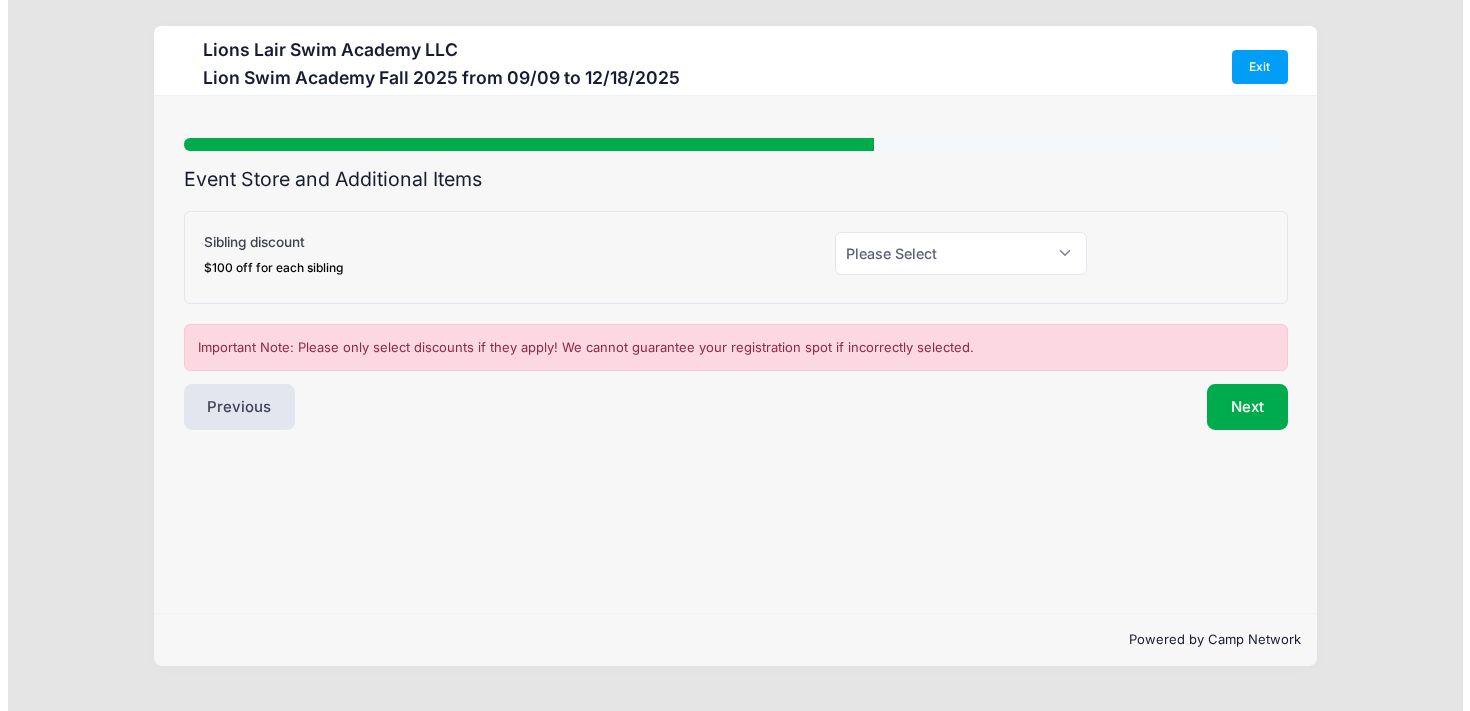 scroll, scrollTop: 0, scrollLeft: 0, axis: both 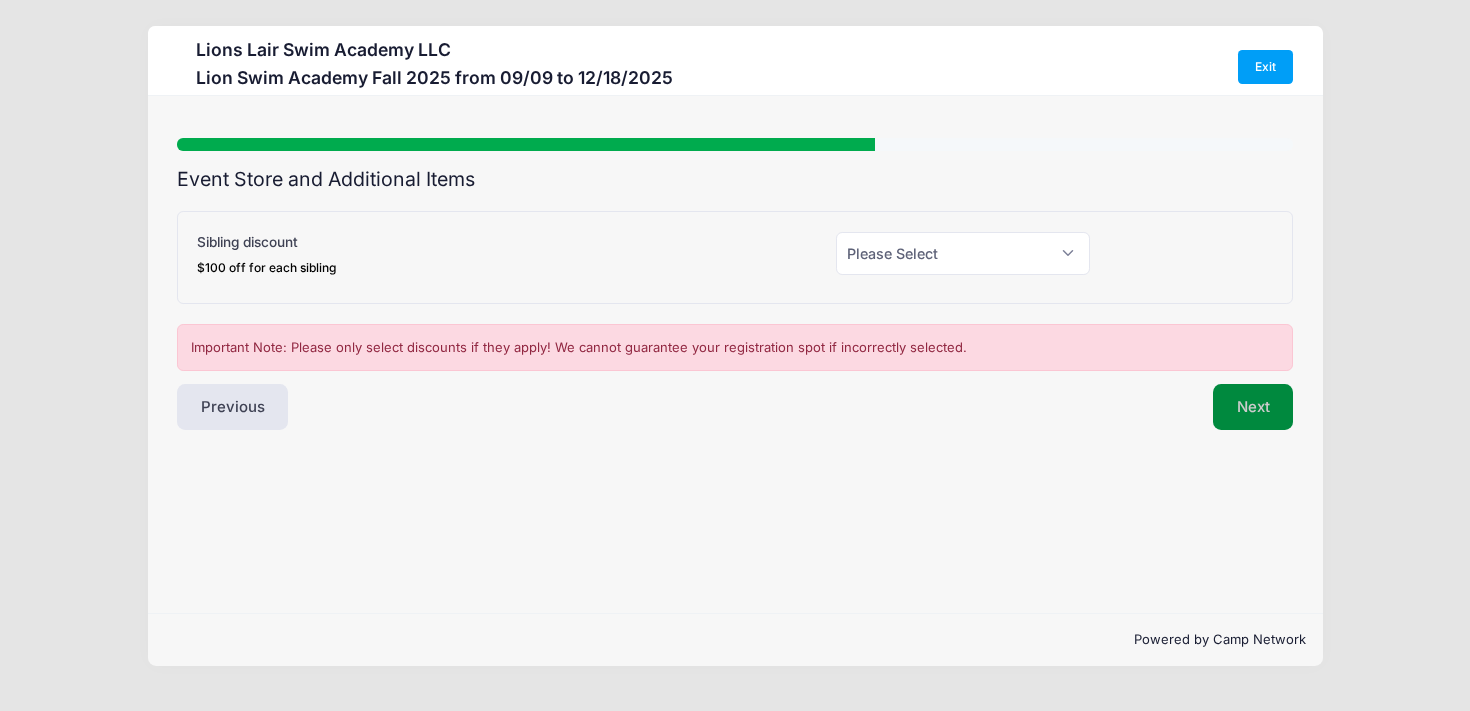 click on "Next" at bounding box center (1253, 407) 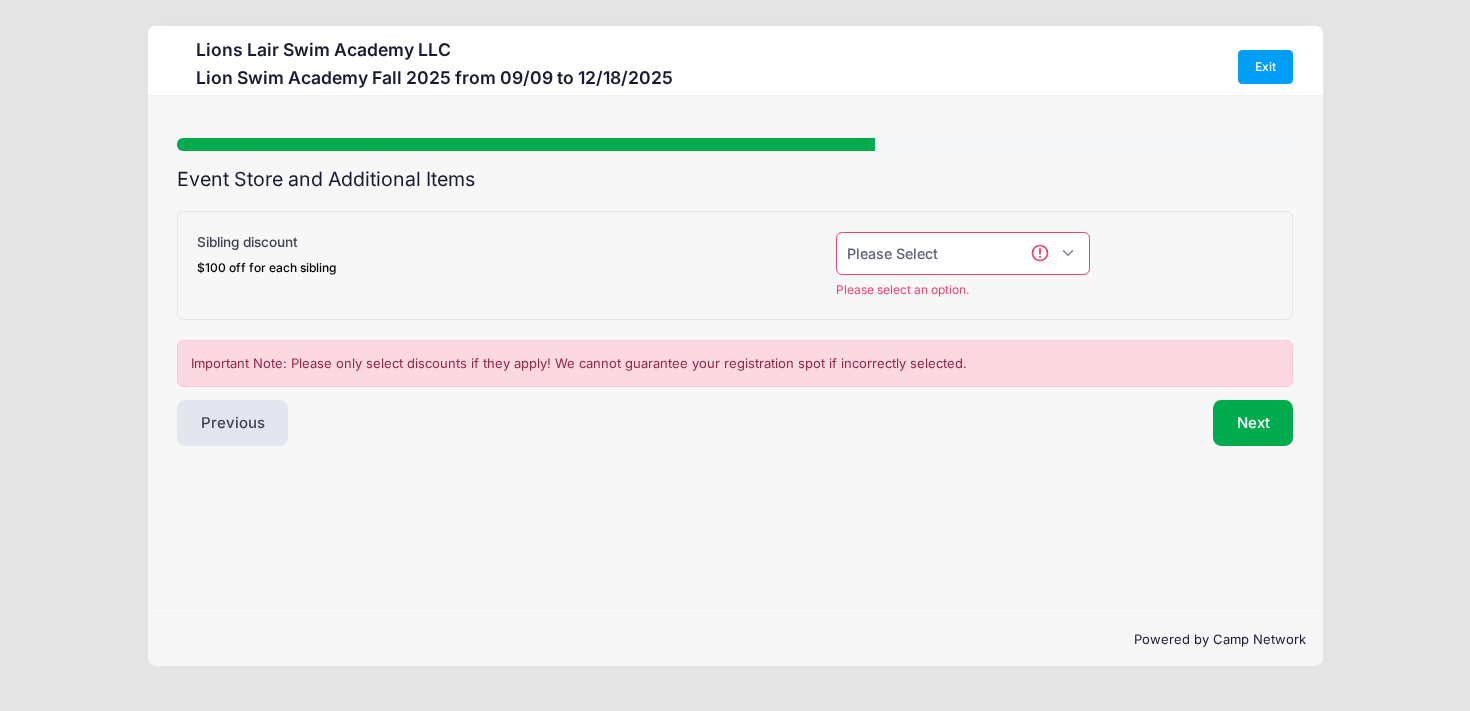 click on "Please Select Yes (-$100.00)
No" at bounding box center (963, 253) 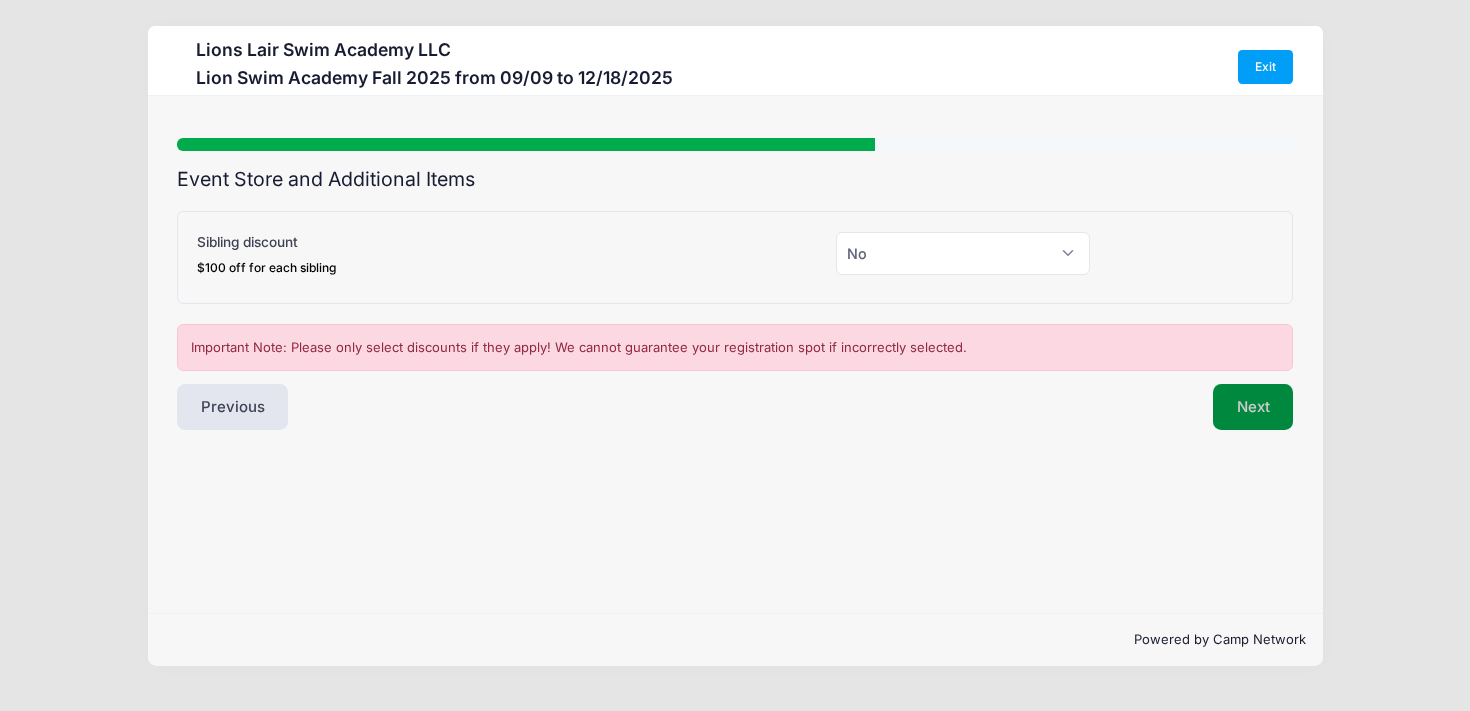 click on "Next" at bounding box center [1253, 407] 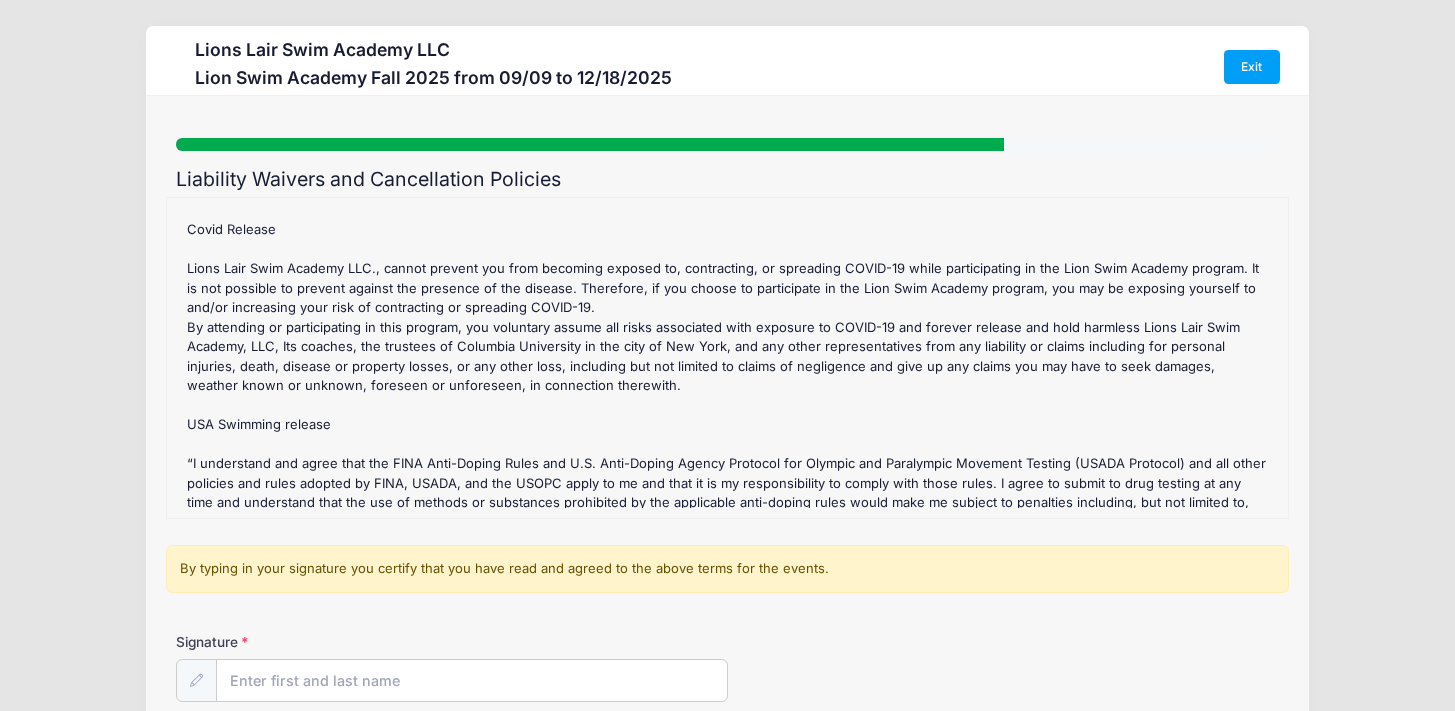 scroll, scrollTop: 304, scrollLeft: 0, axis: vertical 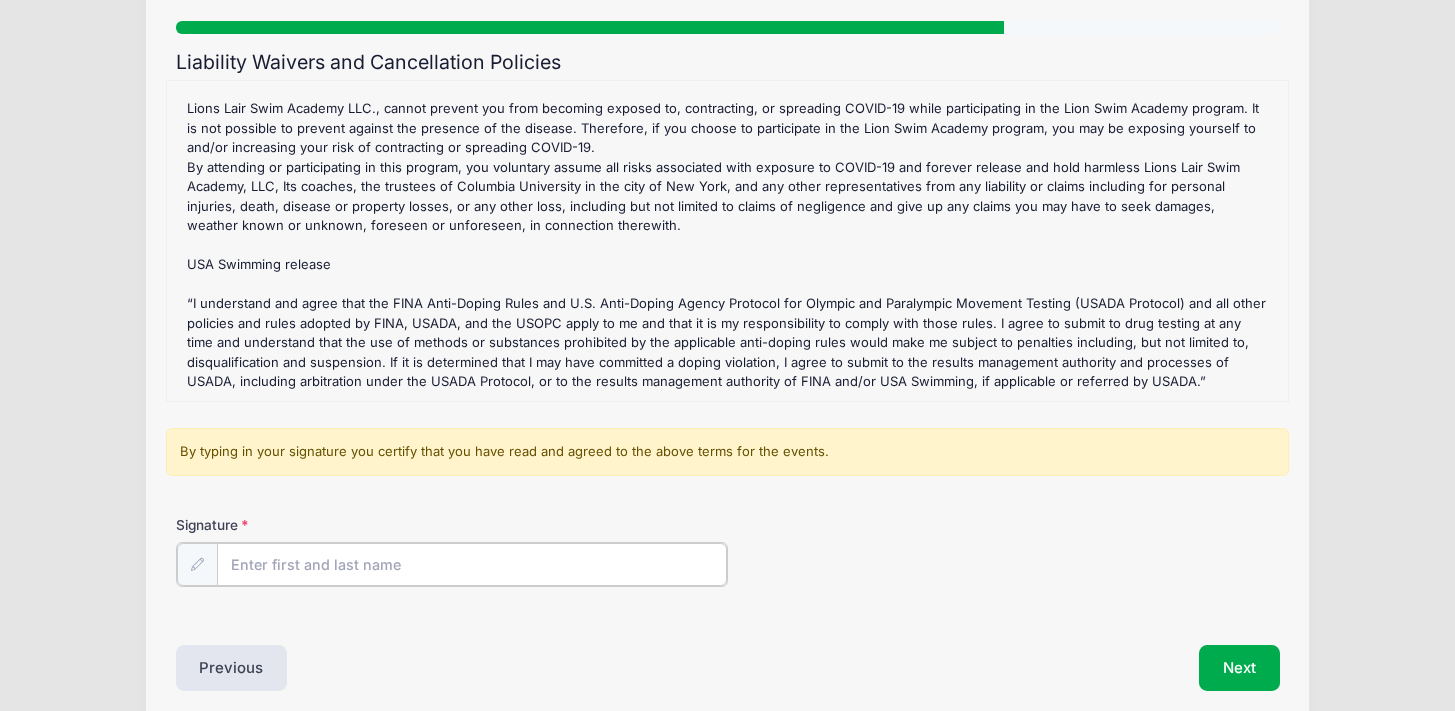 click on "Signature" at bounding box center (472, 564) 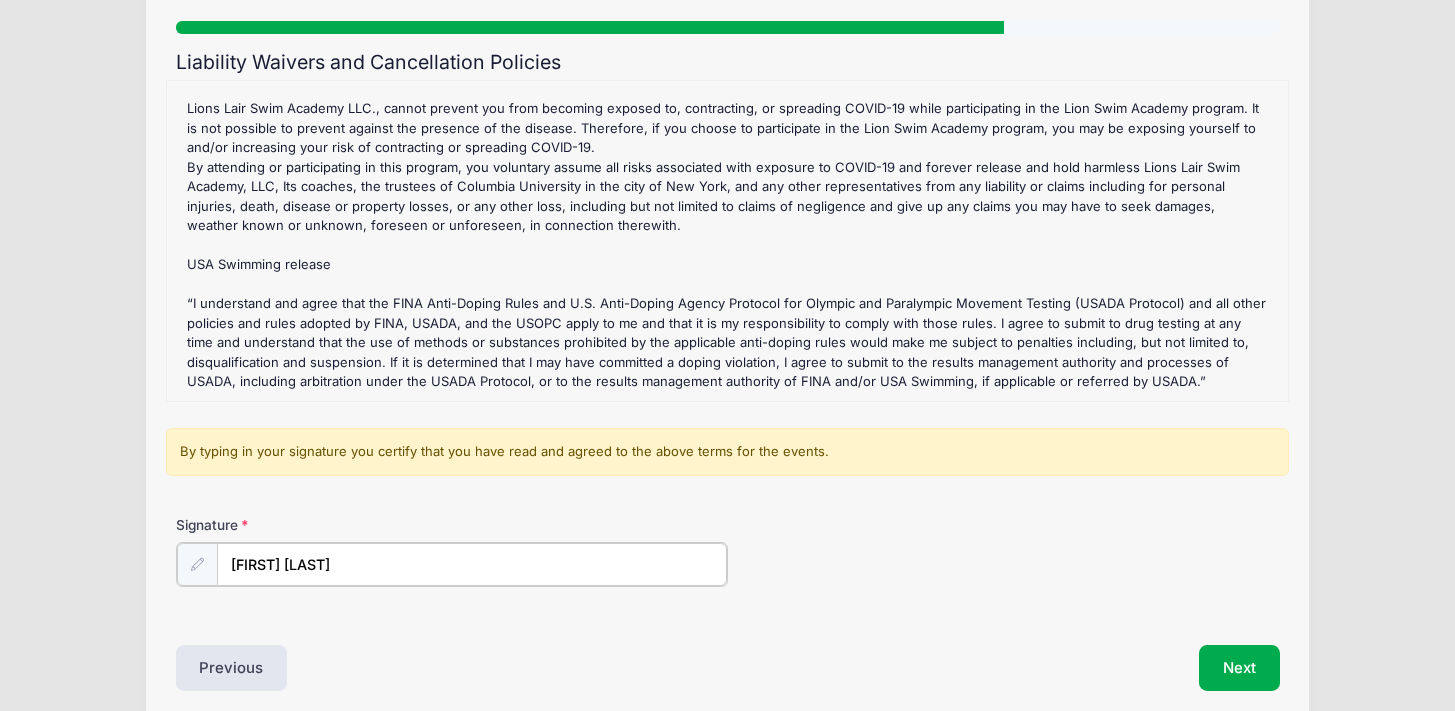 type on "[FIRST] [LAST]" 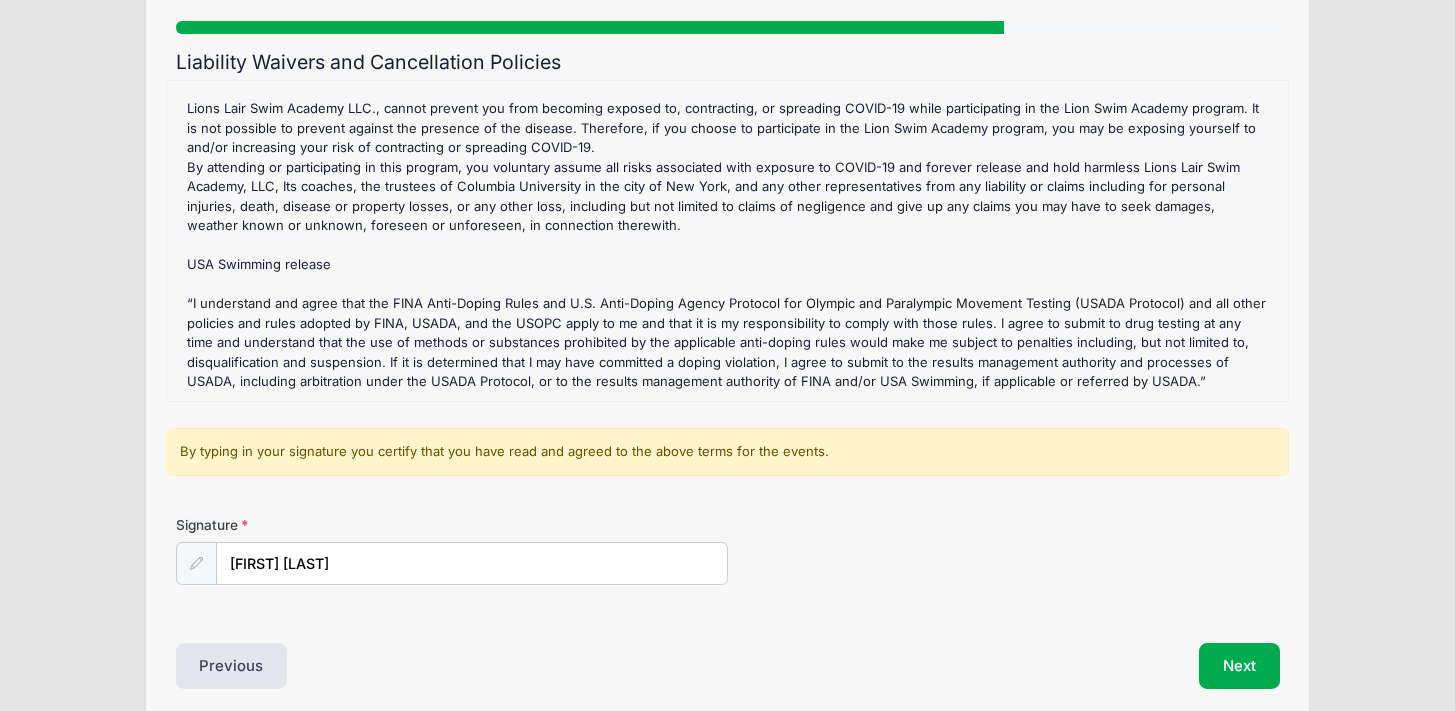 click on "Liability Waivers and Cancellation Policies
Lion Swim Academy Fall 2025 Refund Policy :
We will refund you all the session fee if you cancel one week prior the start. There is no refund once the session starts.
Lion Swim Academy Fall 2025 Waiver(s) :
Covid Release
Lions Lair Swim Academy LLC., cannot prevent you from becoming exposed to, contracting, or spreading COVID-19 while participating in the Lion Swim Academy program. It is not possible to prevent against the presence of the disease. Therefore, if you choose to participate in the Lion Swim Academy program, you may be exposing yourself to and/or increasing your risk of contracting or spreading COVID-19.
USA Swimming release
By typing in your signature you certify that you have read and agreed to the above terms for the events.
Signature Next" at bounding box center [728, 370] 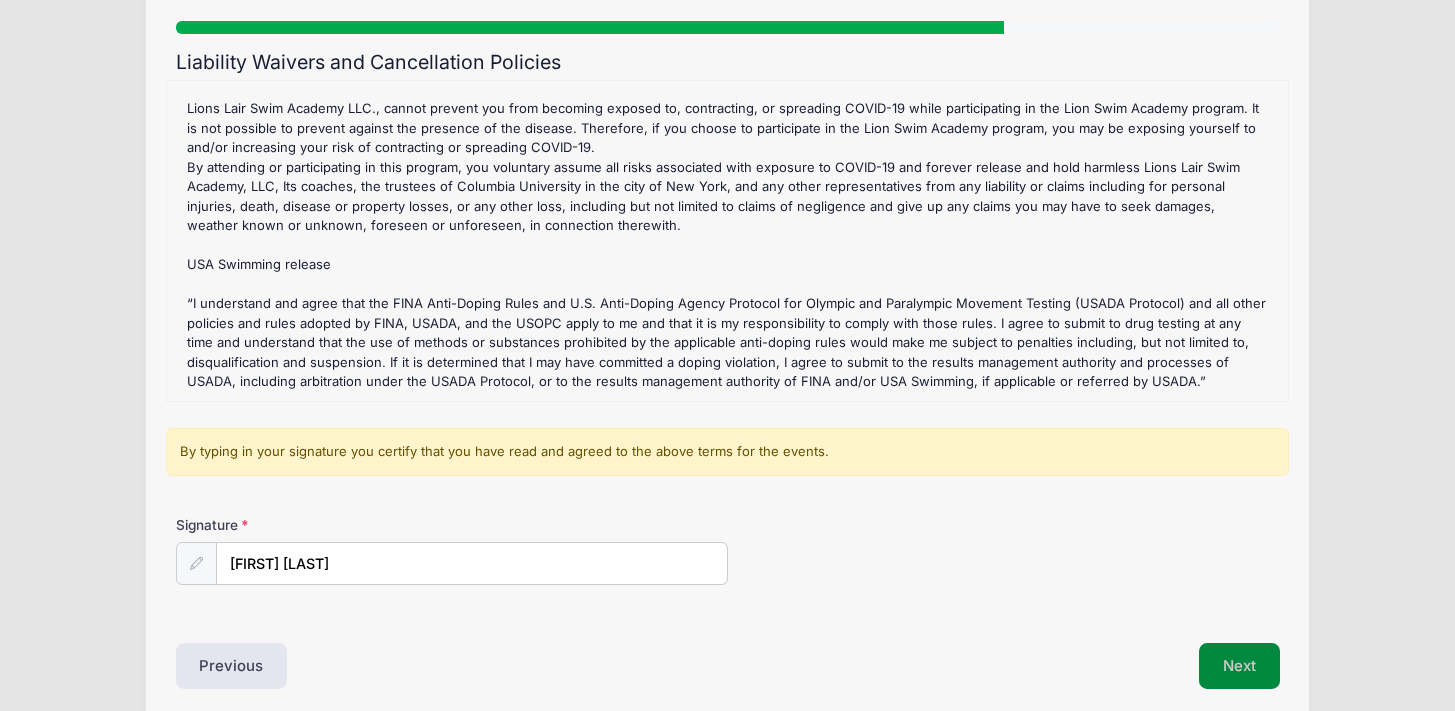 click on "Next" at bounding box center [1239, 666] 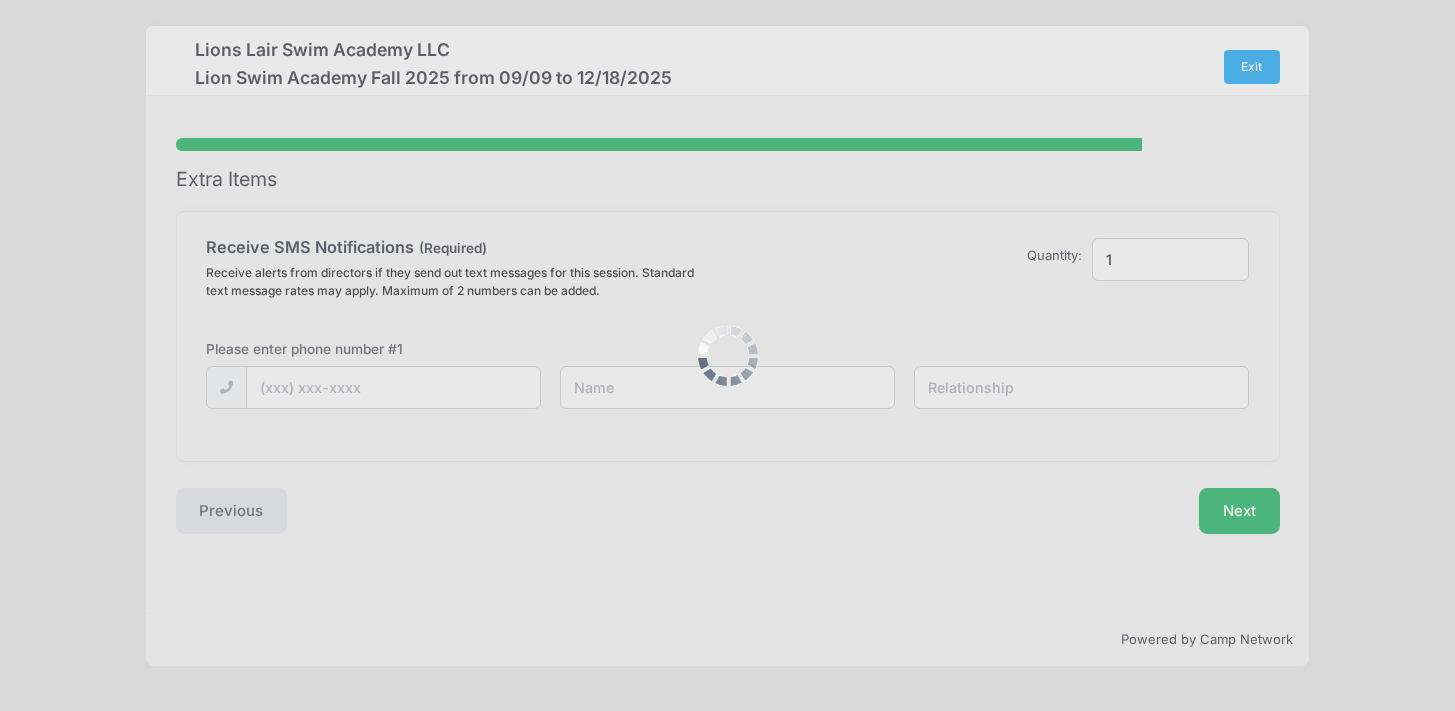 scroll, scrollTop: 0, scrollLeft: 0, axis: both 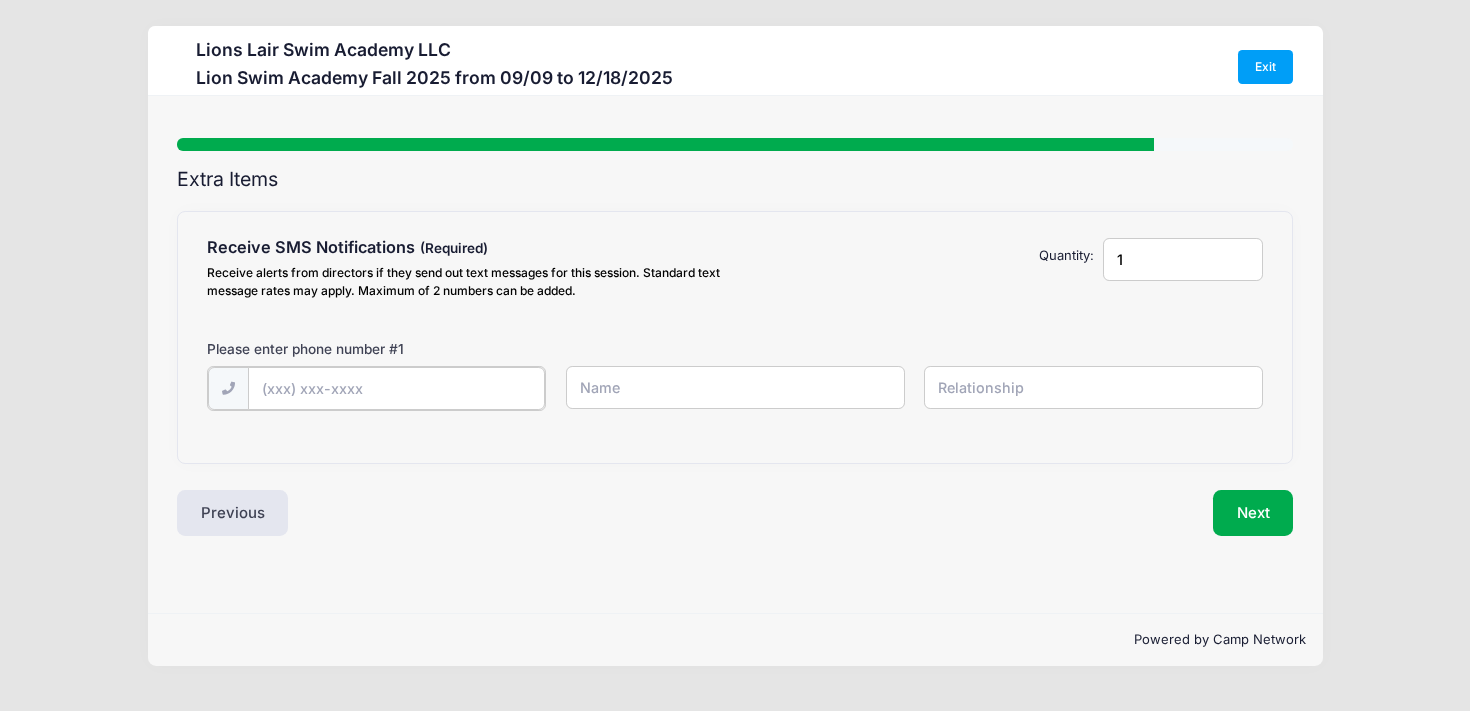 click at bounding box center [0, 0] 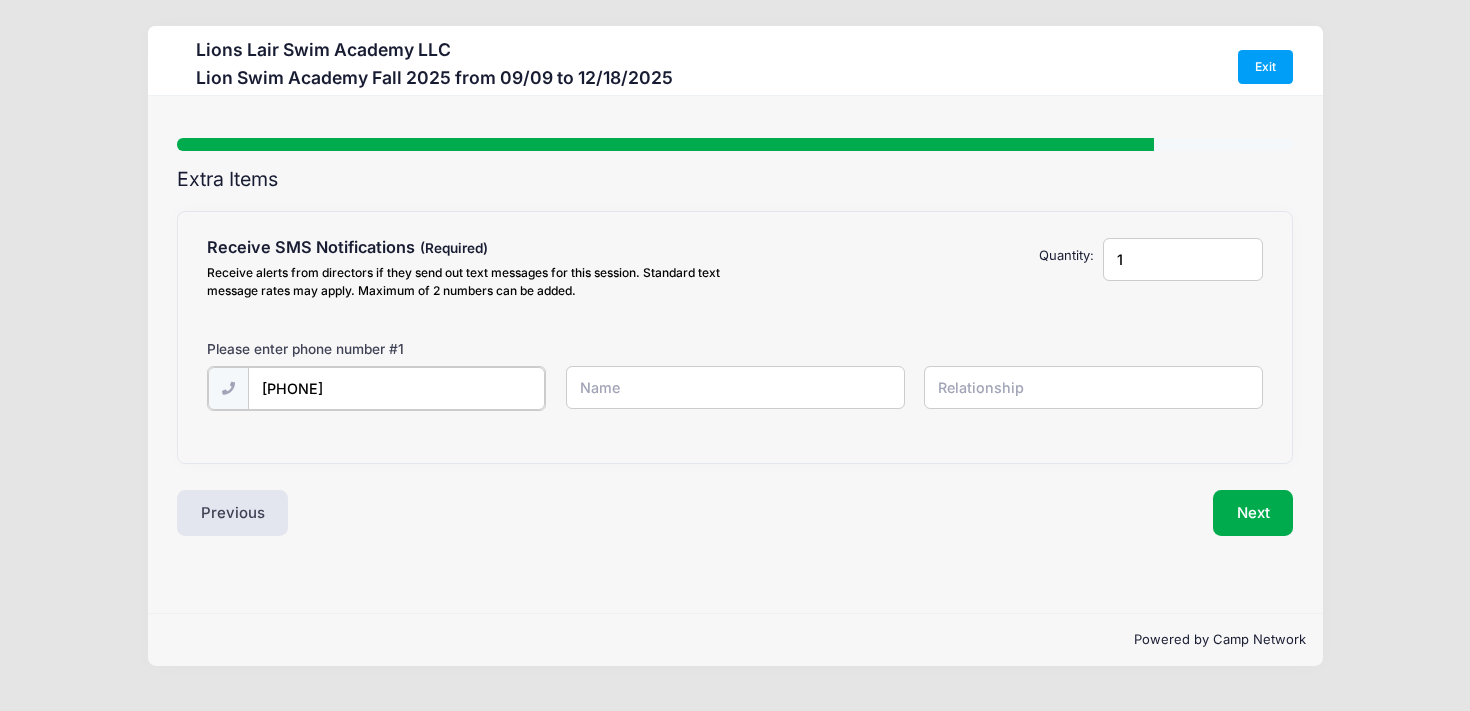 type on "(917) 593-5502" 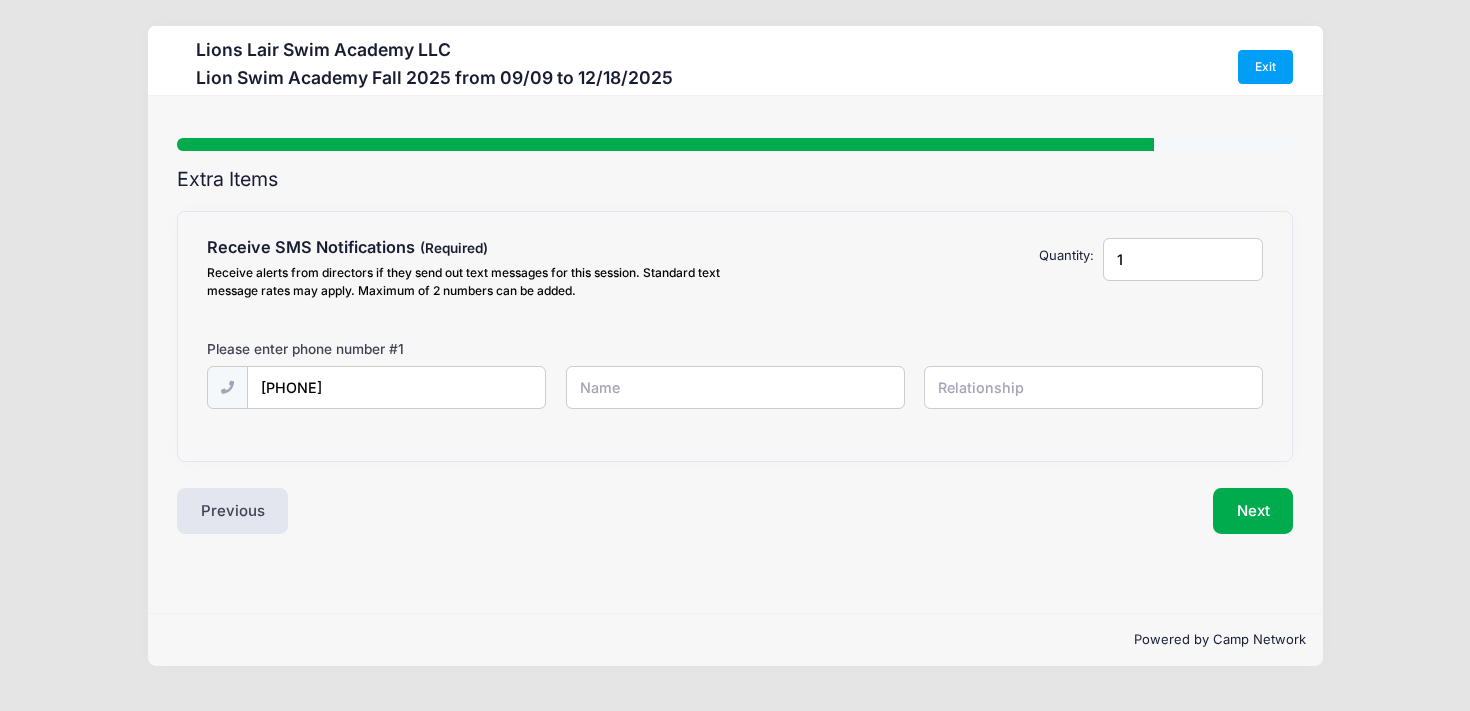 click at bounding box center (0, 0) 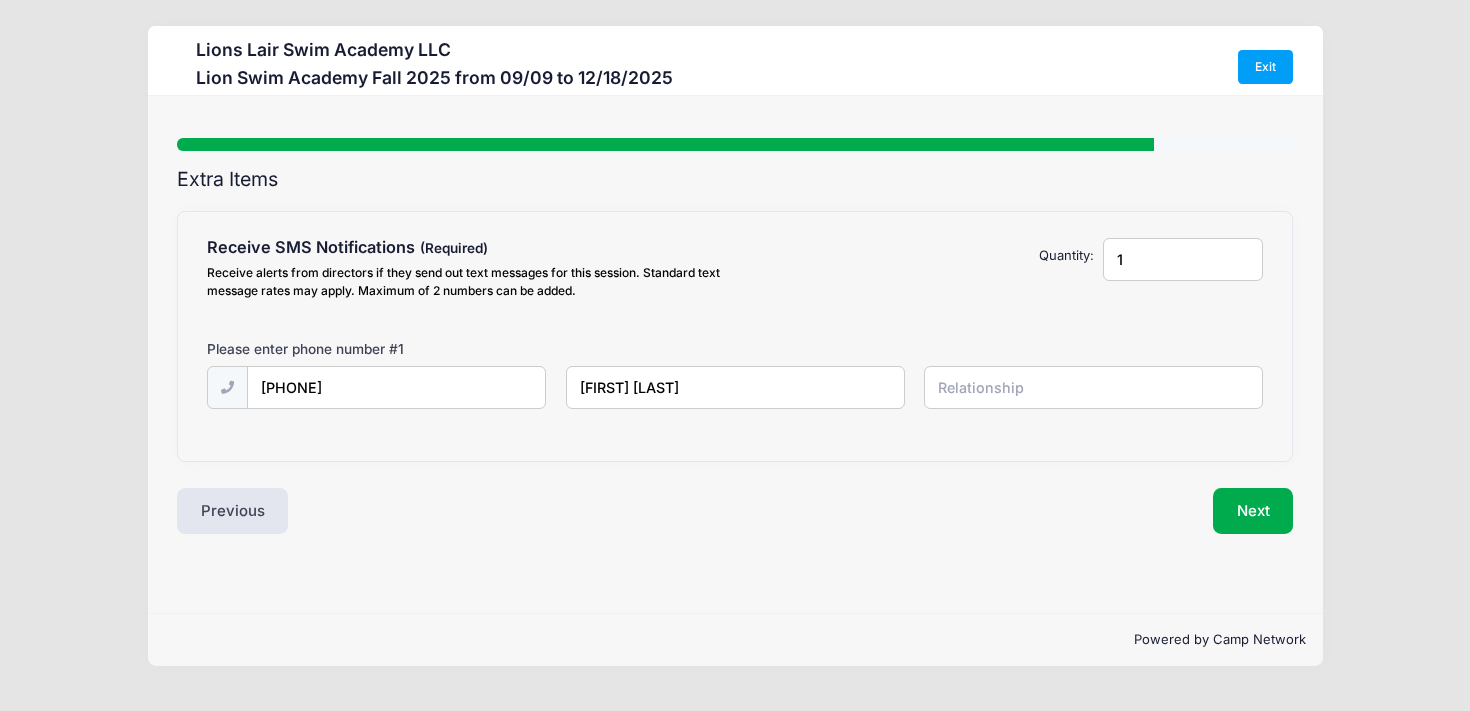 type on "[FIRST] [LAST]" 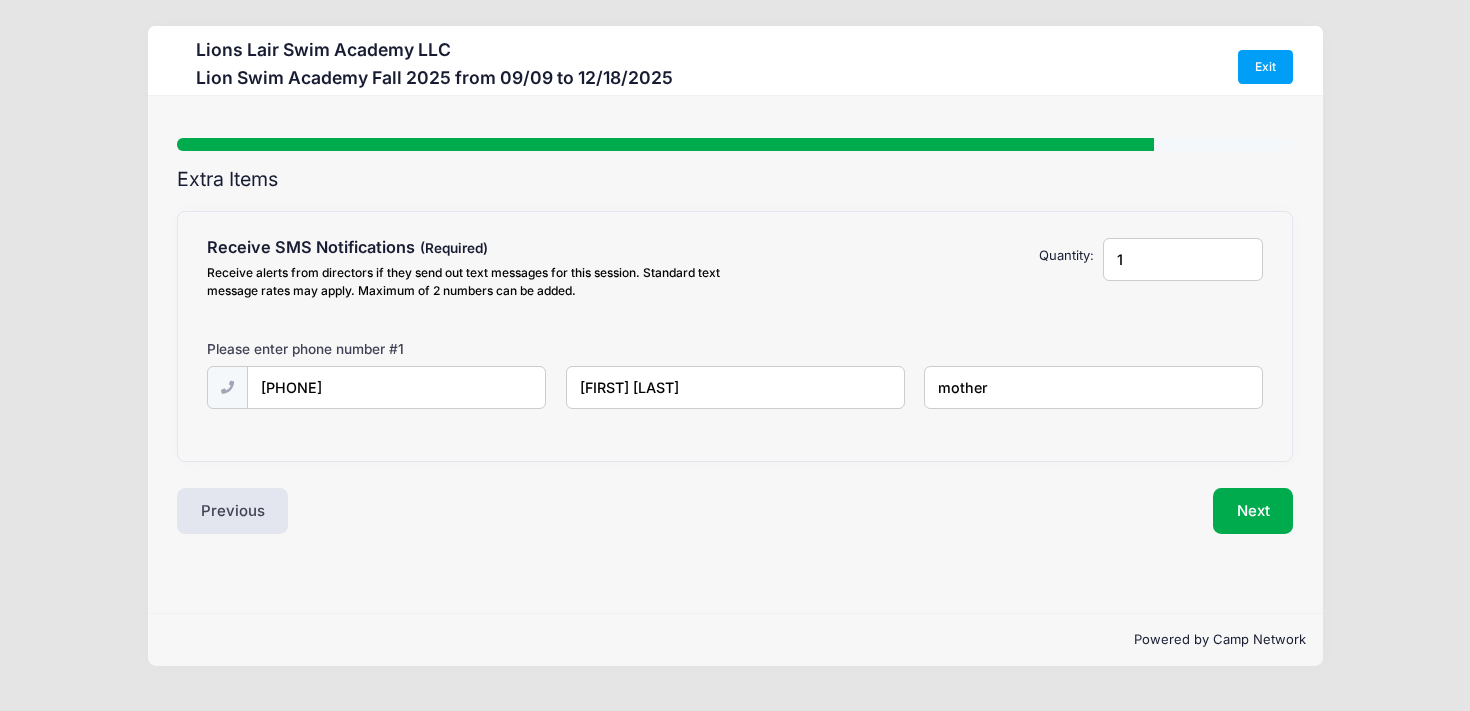 type on "mother" 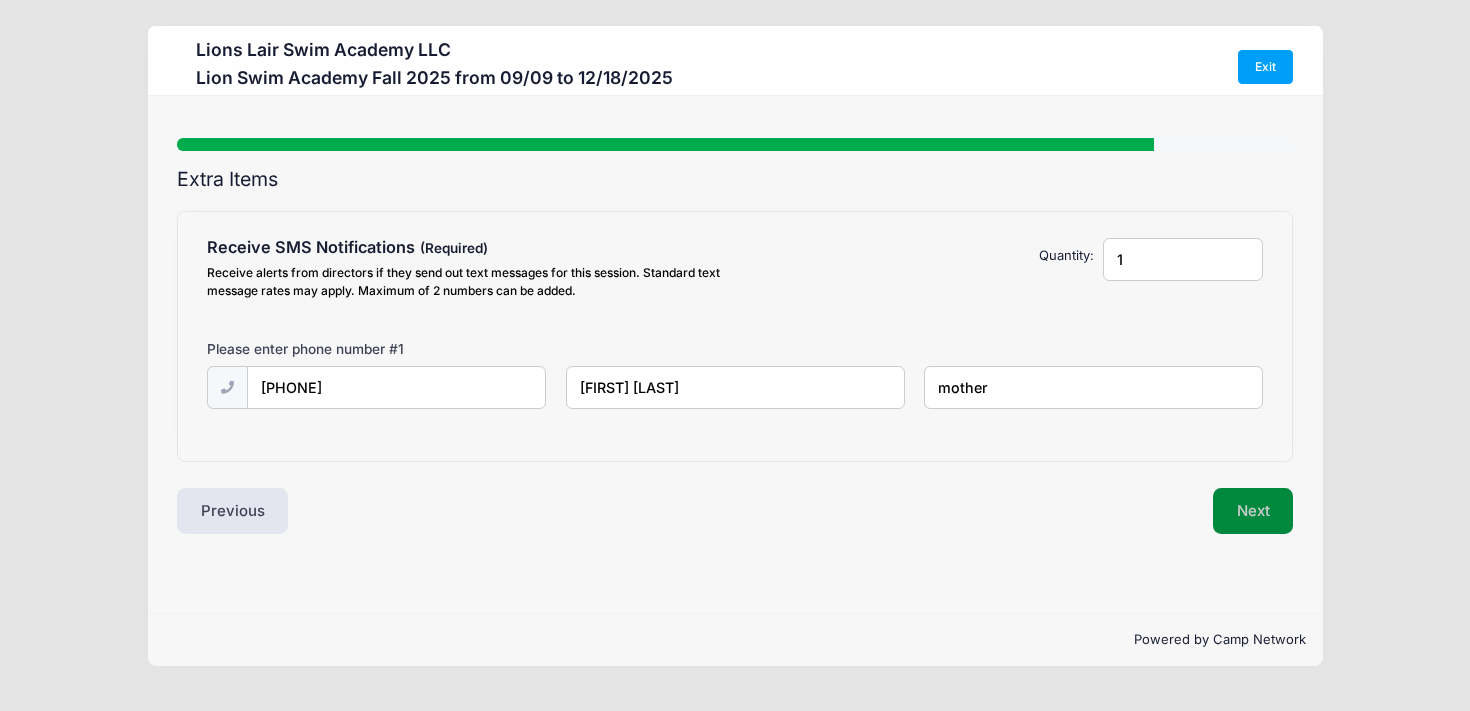click on "Next" at bounding box center (1253, 511) 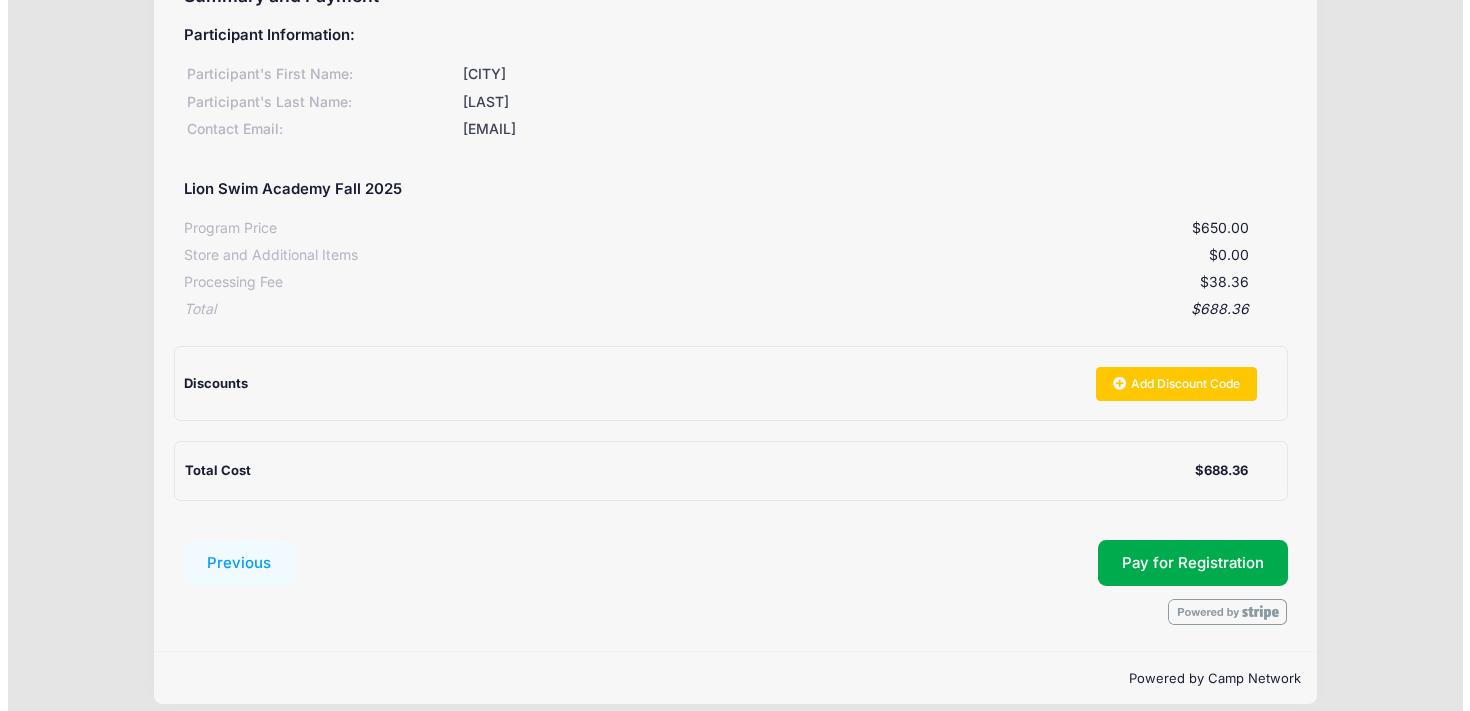 scroll, scrollTop: 202, scrollLeft: 0, axis: vertical 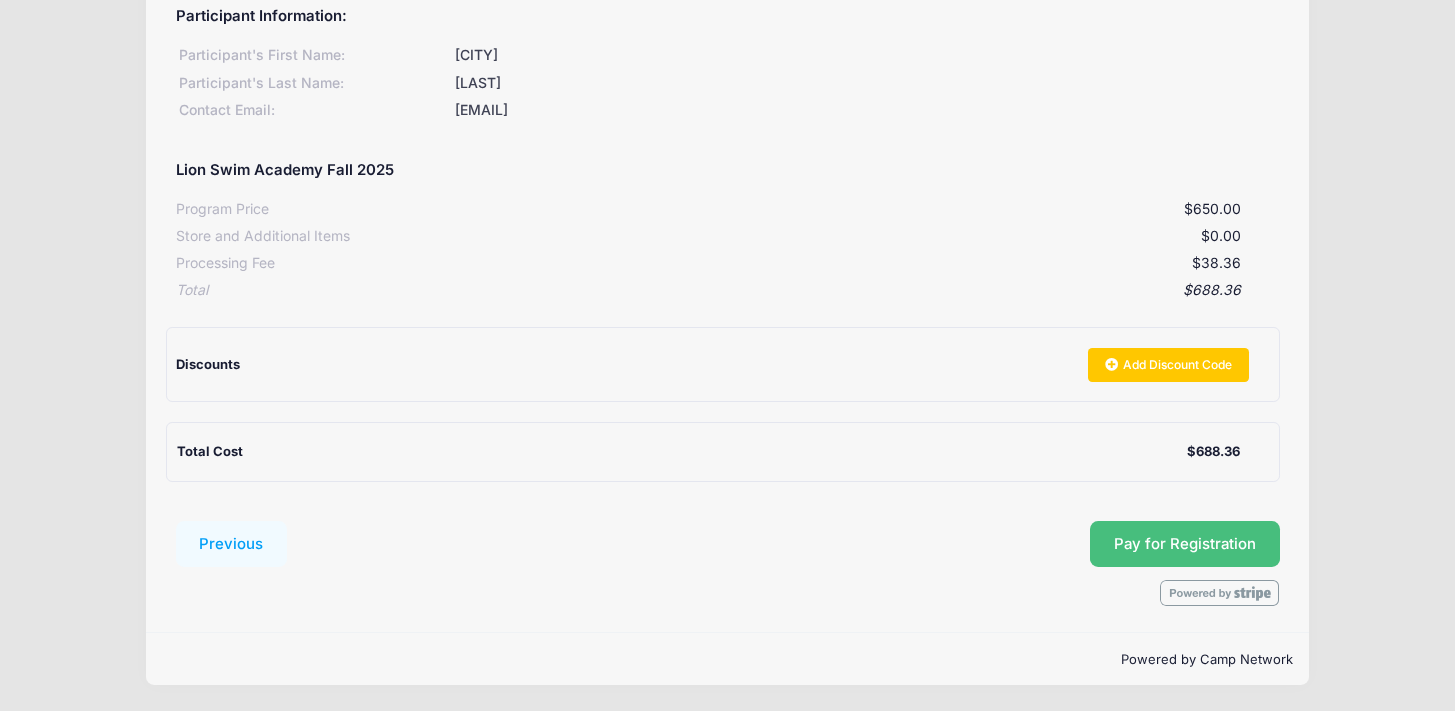 click on "Pay for Registration" at bounding box center [1185, 544] 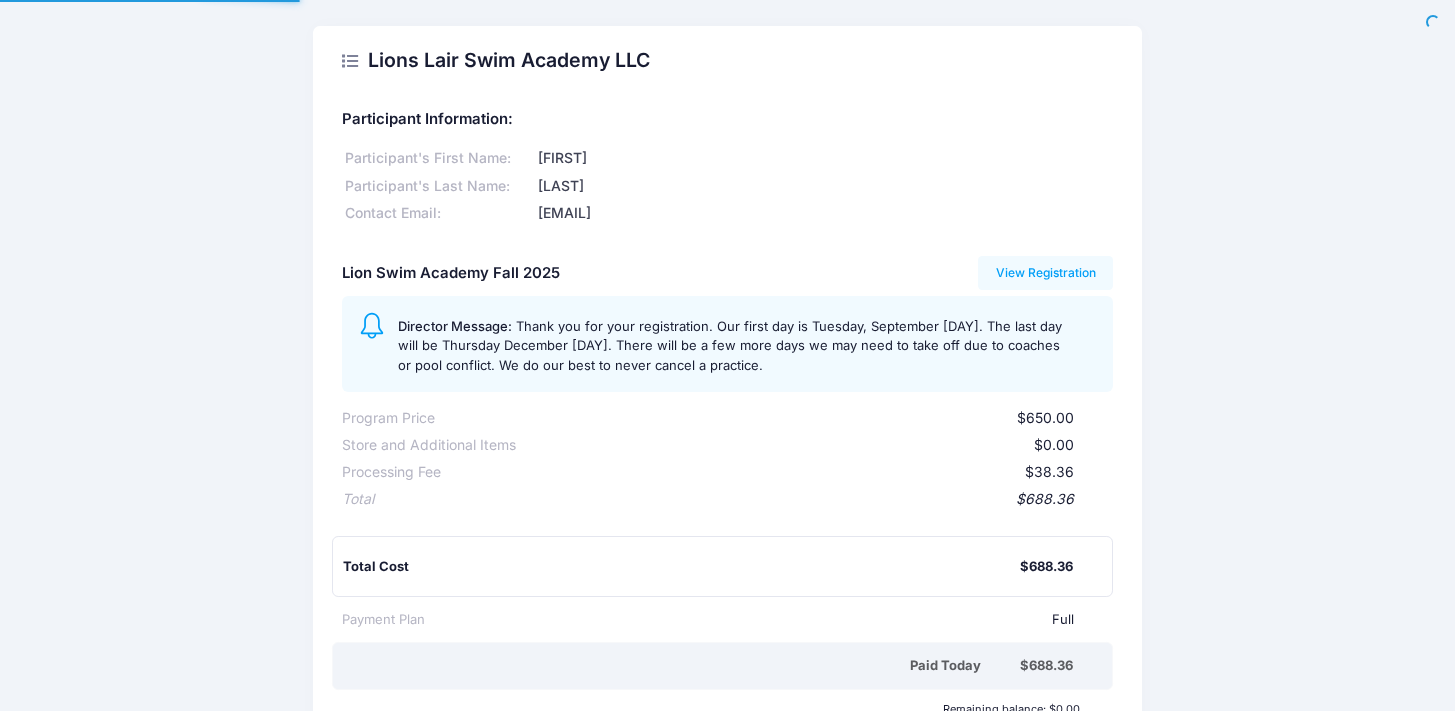 scroll, scrollTop: 0, scrollLeft: 0, axis: both 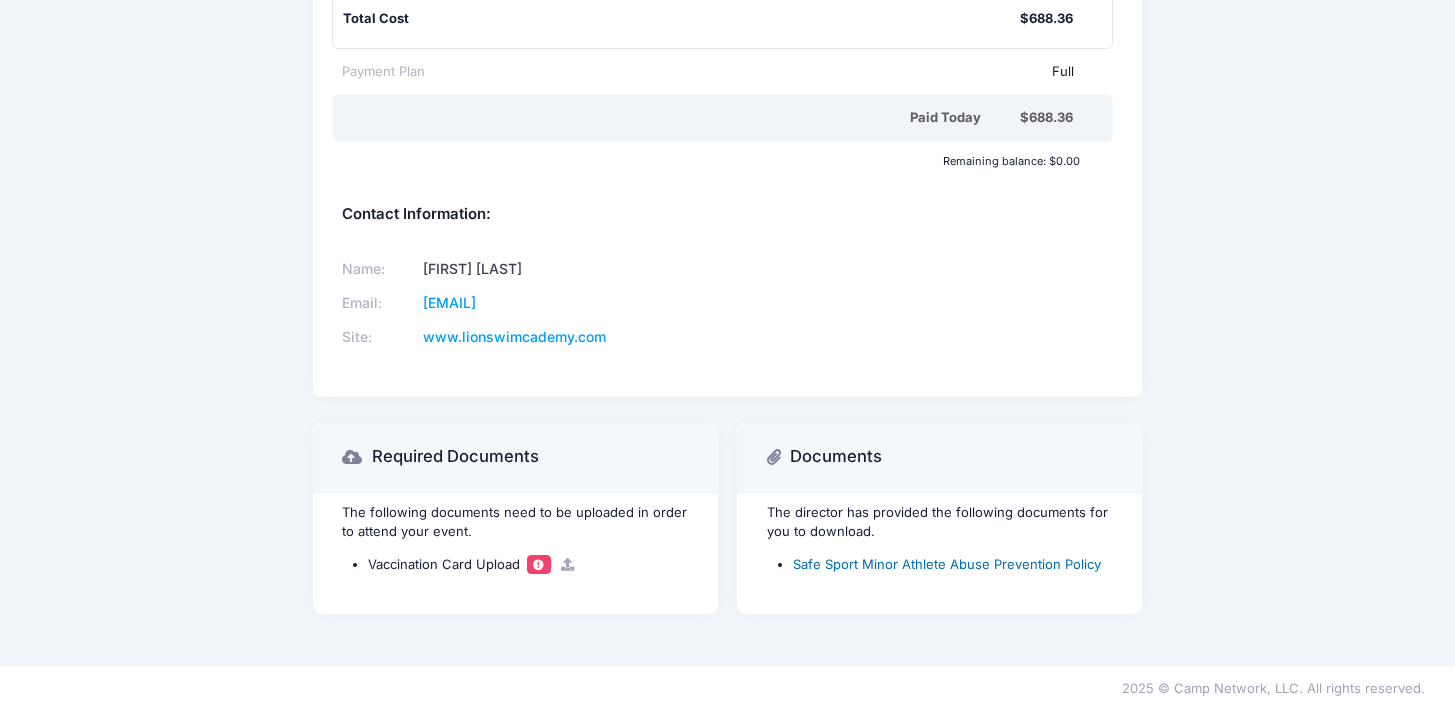 click on "Safe Sport Minor Athlete Abuse Prevention Policy" at bounding box center [947, 564] 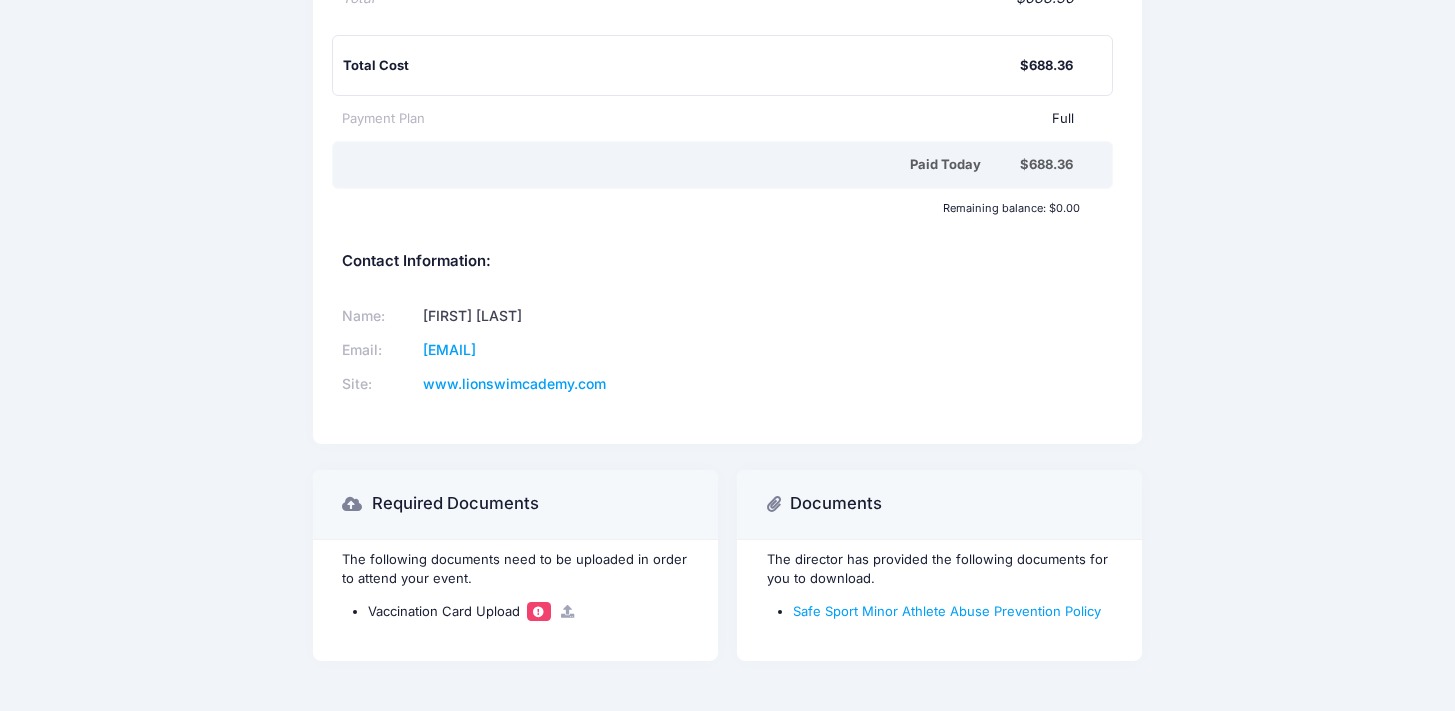 scroll, scrollTop: 498, scrollLeft: 0, axis: vertical 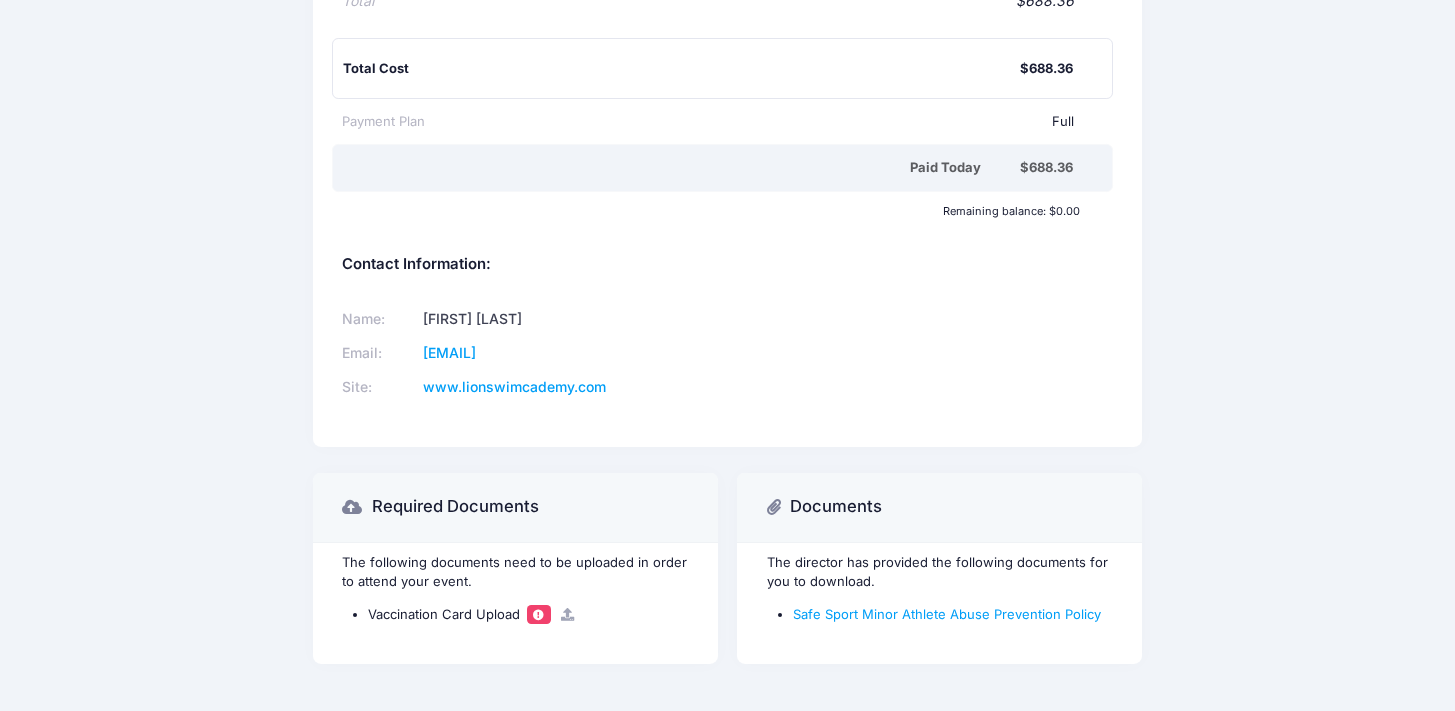 click on "Lions Lair Swim Academy LLC
Participant Information:
Participant's First Name:
Charlotte
Participant's Last Name:
Jang
Contact Email:
yunayo@gmail.com
Lion Swim Academy Fall 2025           View Registration" at bounding box center [727, 109] 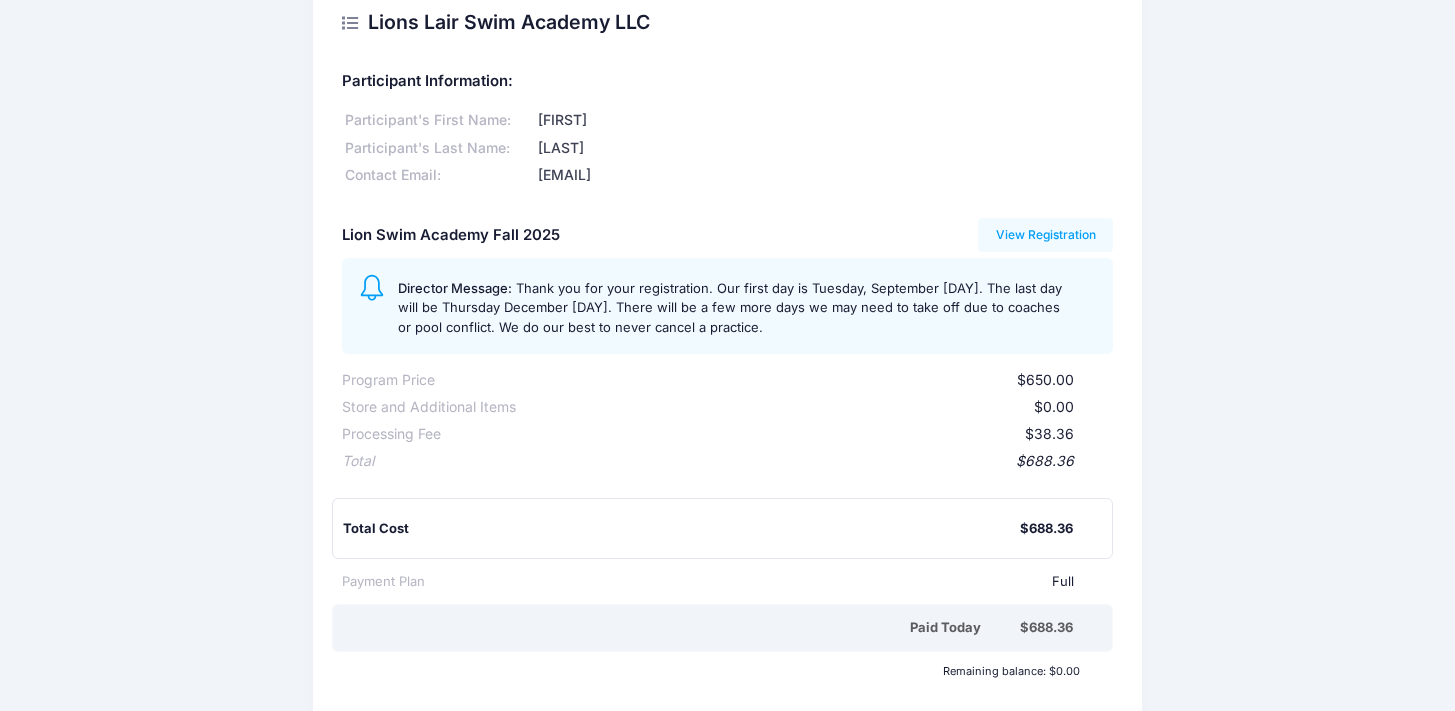 scroll, scrollTop: 36, scrollLeft: 0, axis: vertical 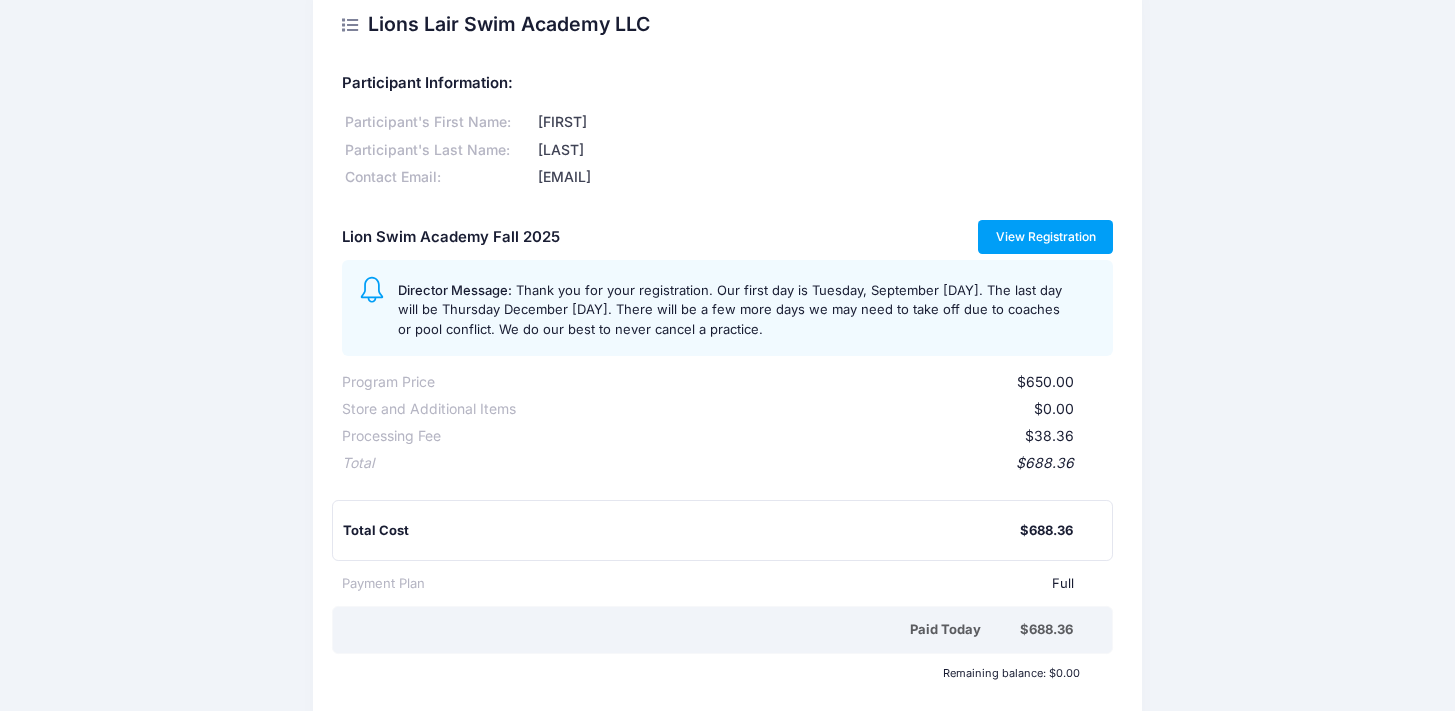 click on "View Registration" at bounding box center (1045, 237) 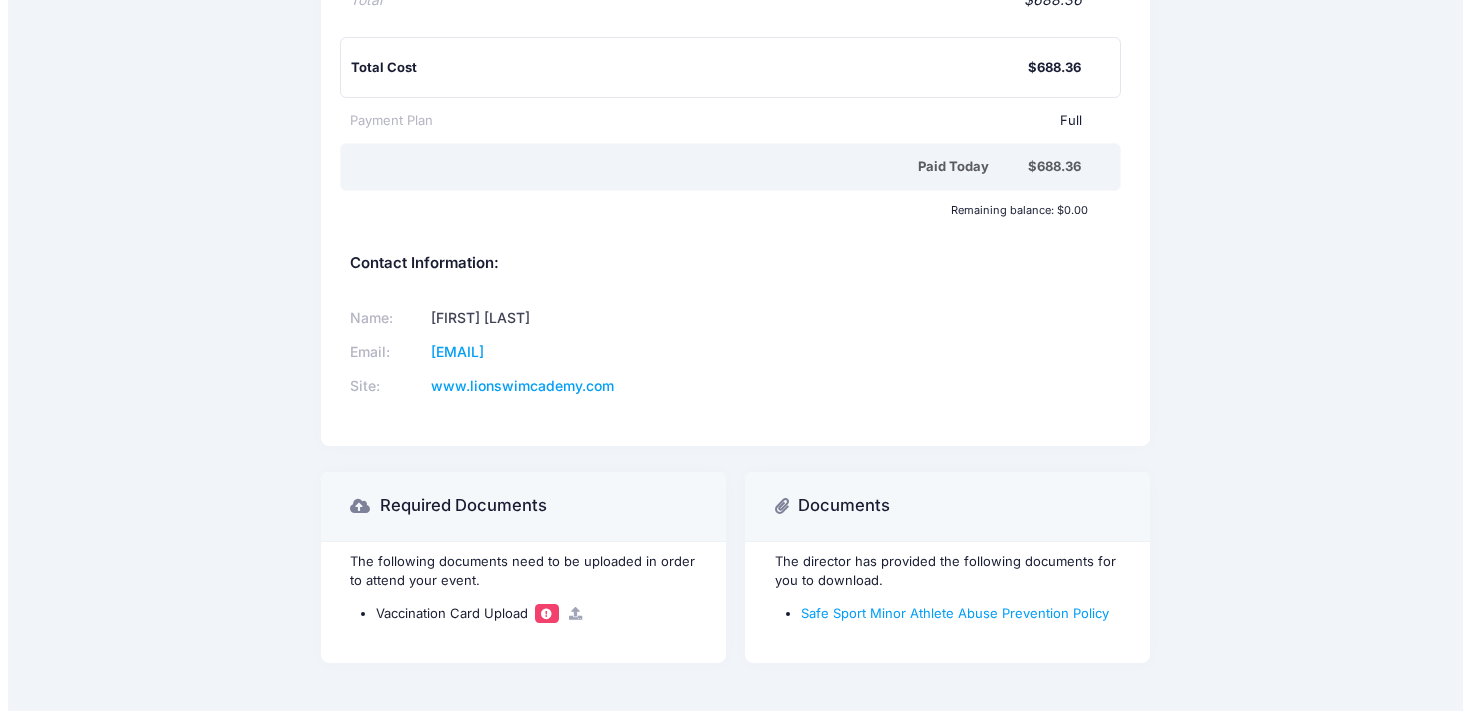 scroll, scrollTop: 548, scrollLeft: 0, axis: vertical 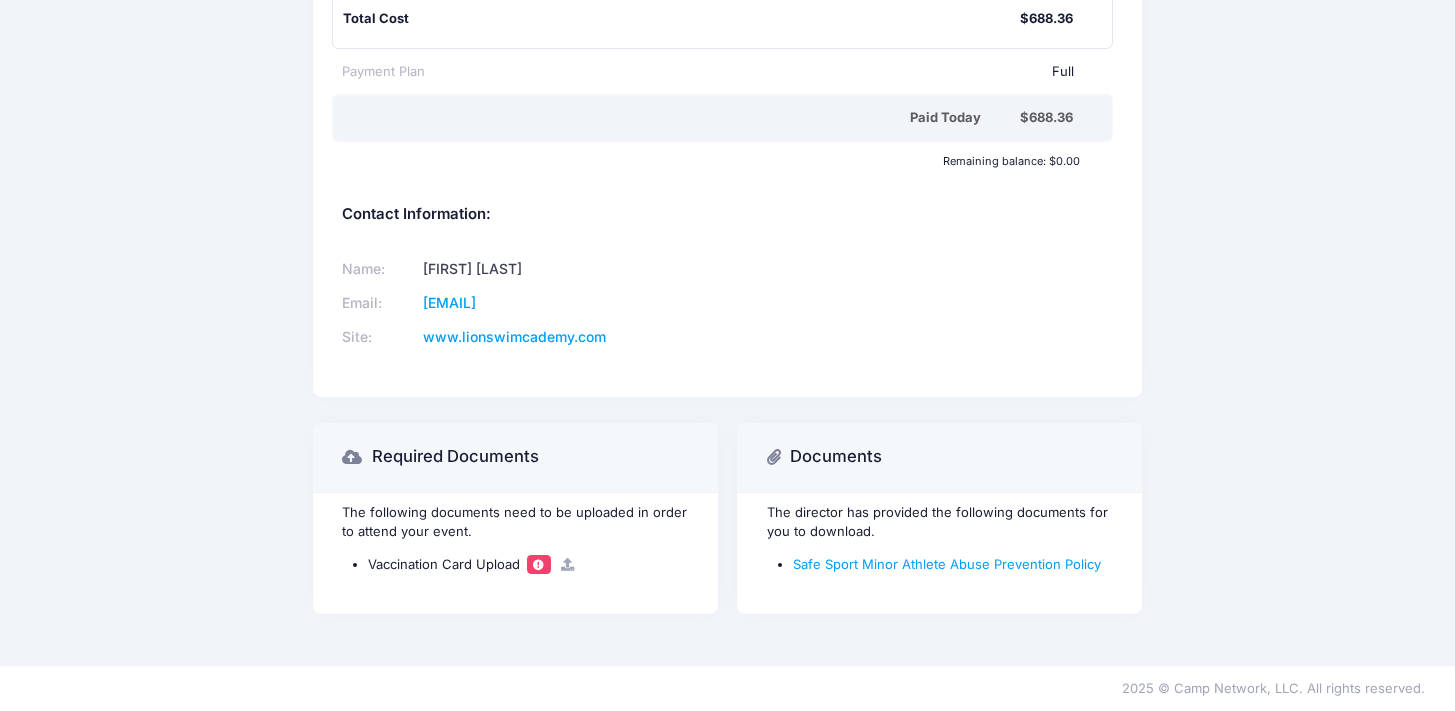 click at bounding box center (538, 564) 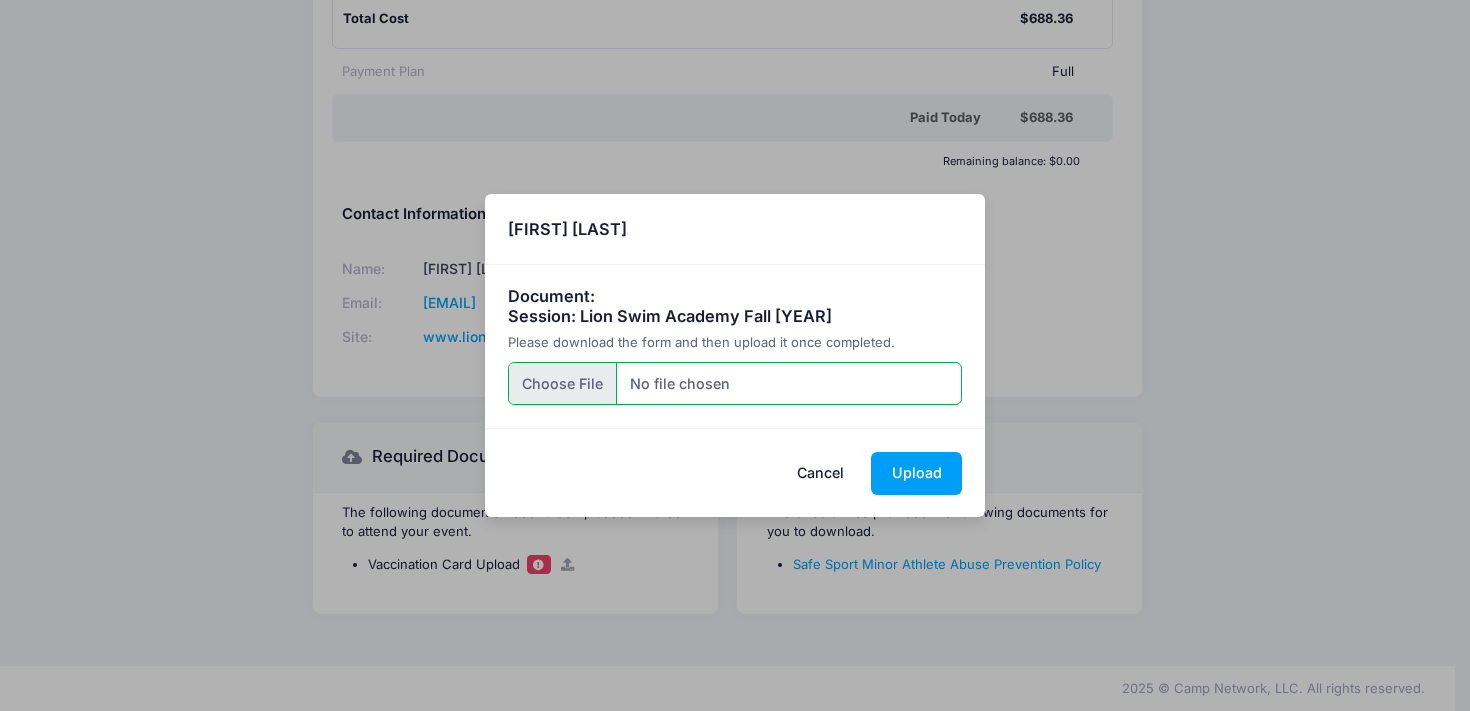 click at bounding box center [735, 383] 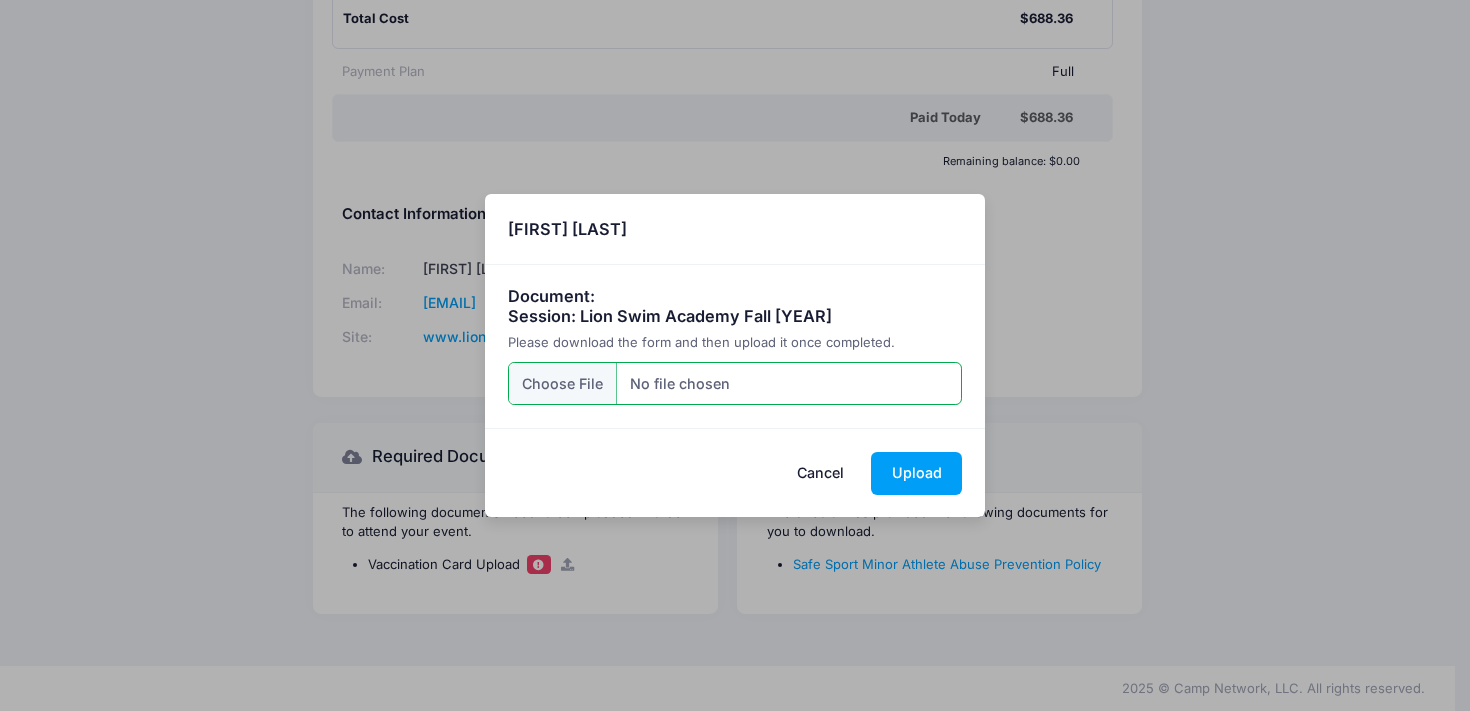 type on "C:\fakepath\Charlotte Jang immunization record.pdf" 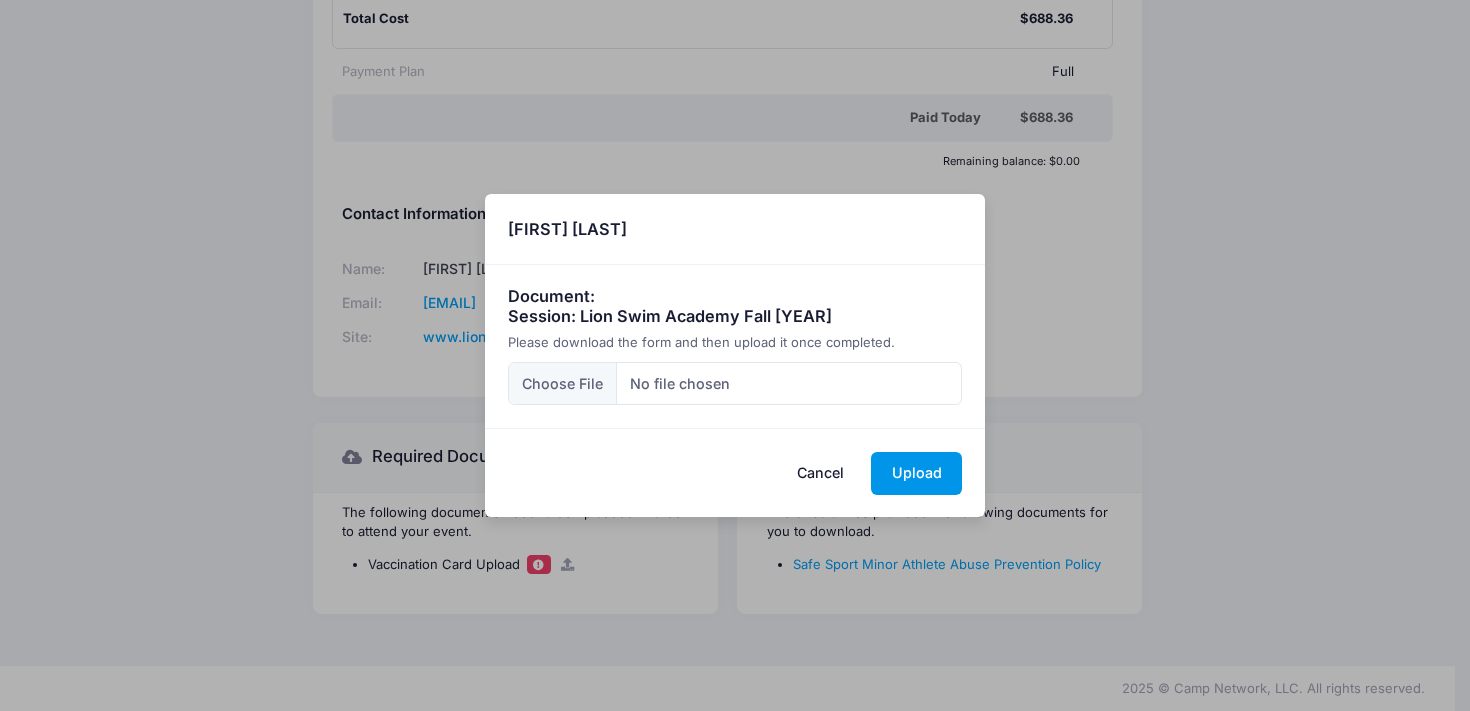 click on "Upload" at bounding box center (916, 473) 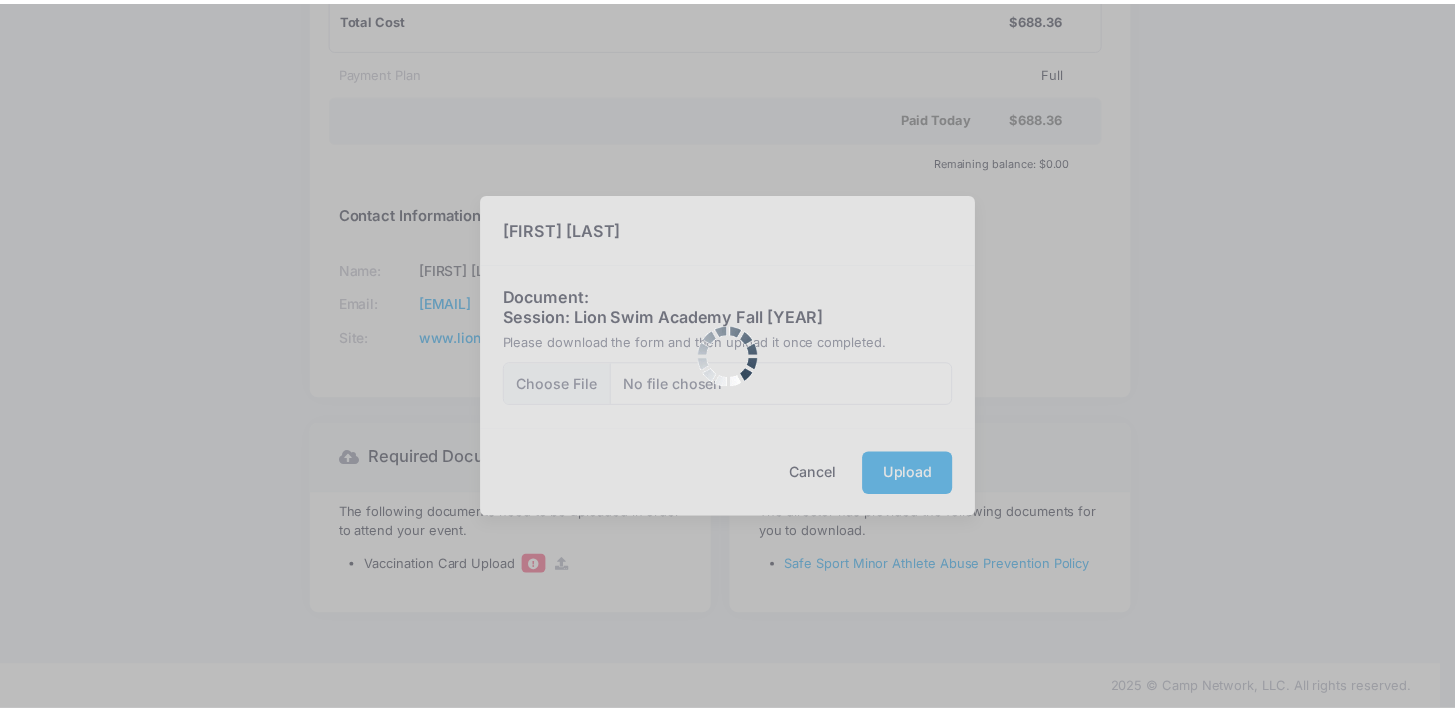 scroll, scrollTop: 0, scrollLeft: 0, axis: both 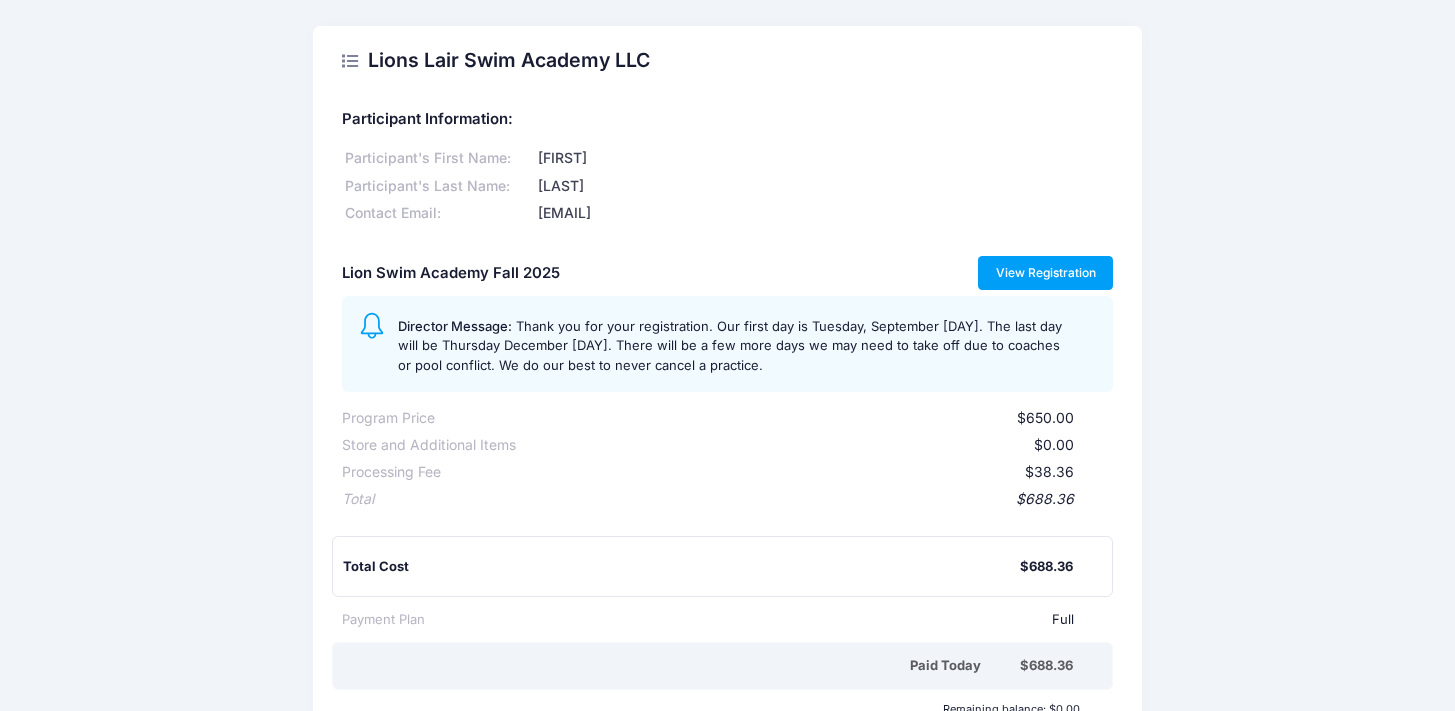 click on "View Registration" at bounding box center (1045, 273) 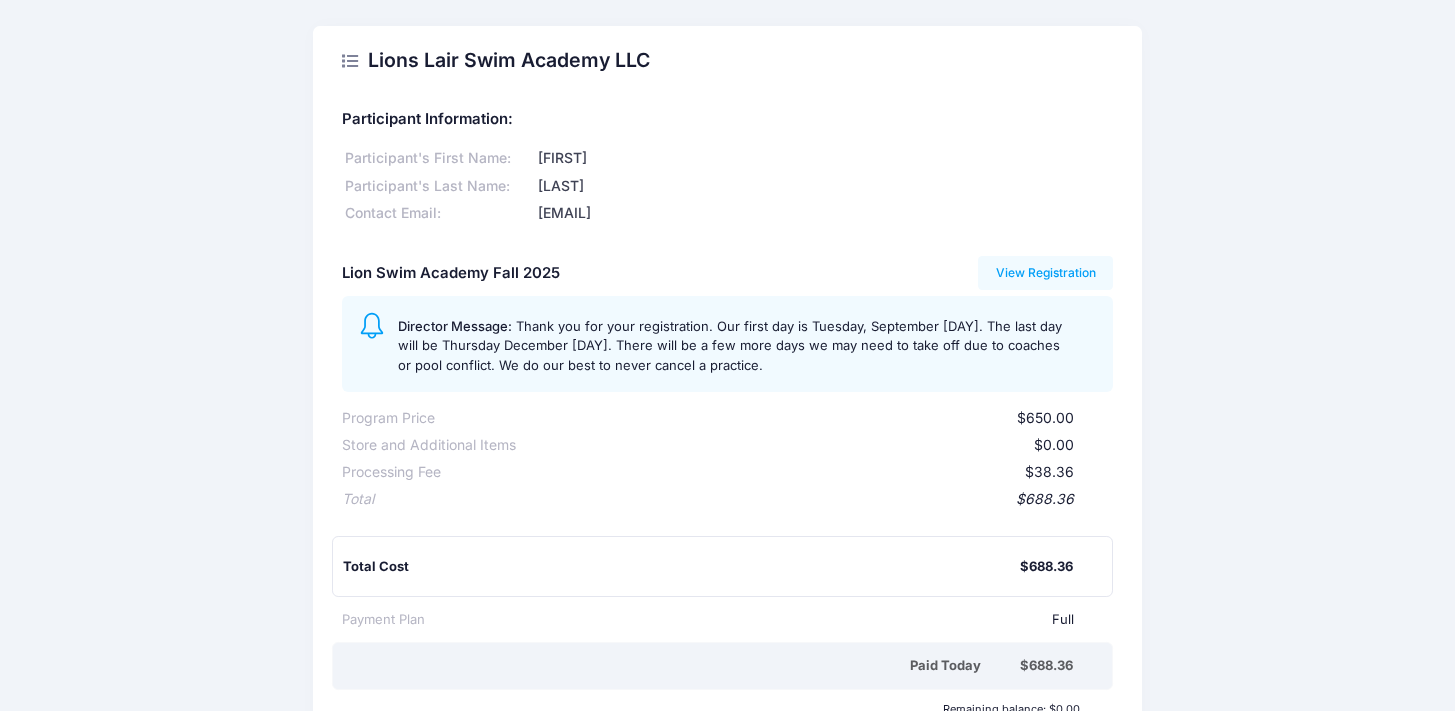 click on "Lions Lair Swim Academy LLC
Participant Information:
Participant's First Name:
Charlotte
Participant's Last Name:
Jang
Contact Email:
yunayo@gmail.com
Lion Swim Academy Fall 2025           View Registration" at bounding box center (727, 607) 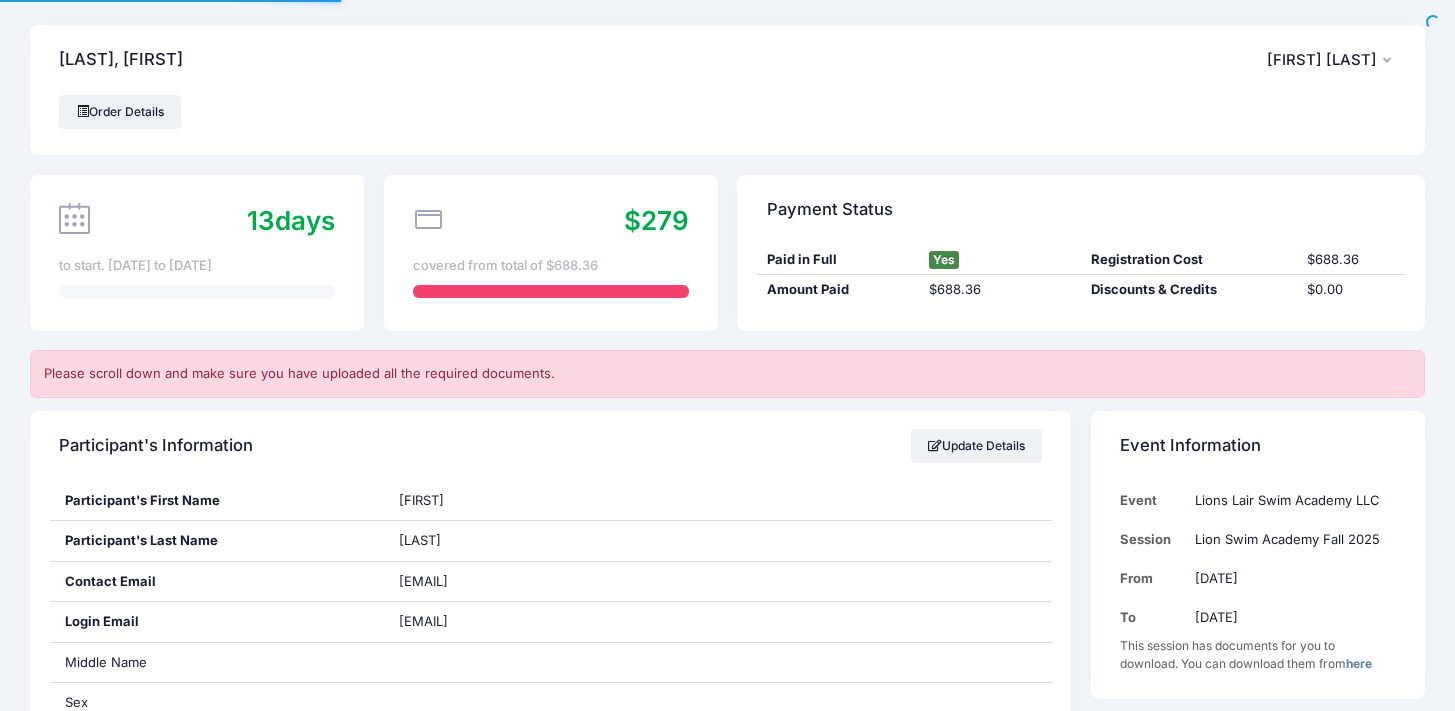 scroll, scrollTop: 0, scrollLeft: 0, axis: both 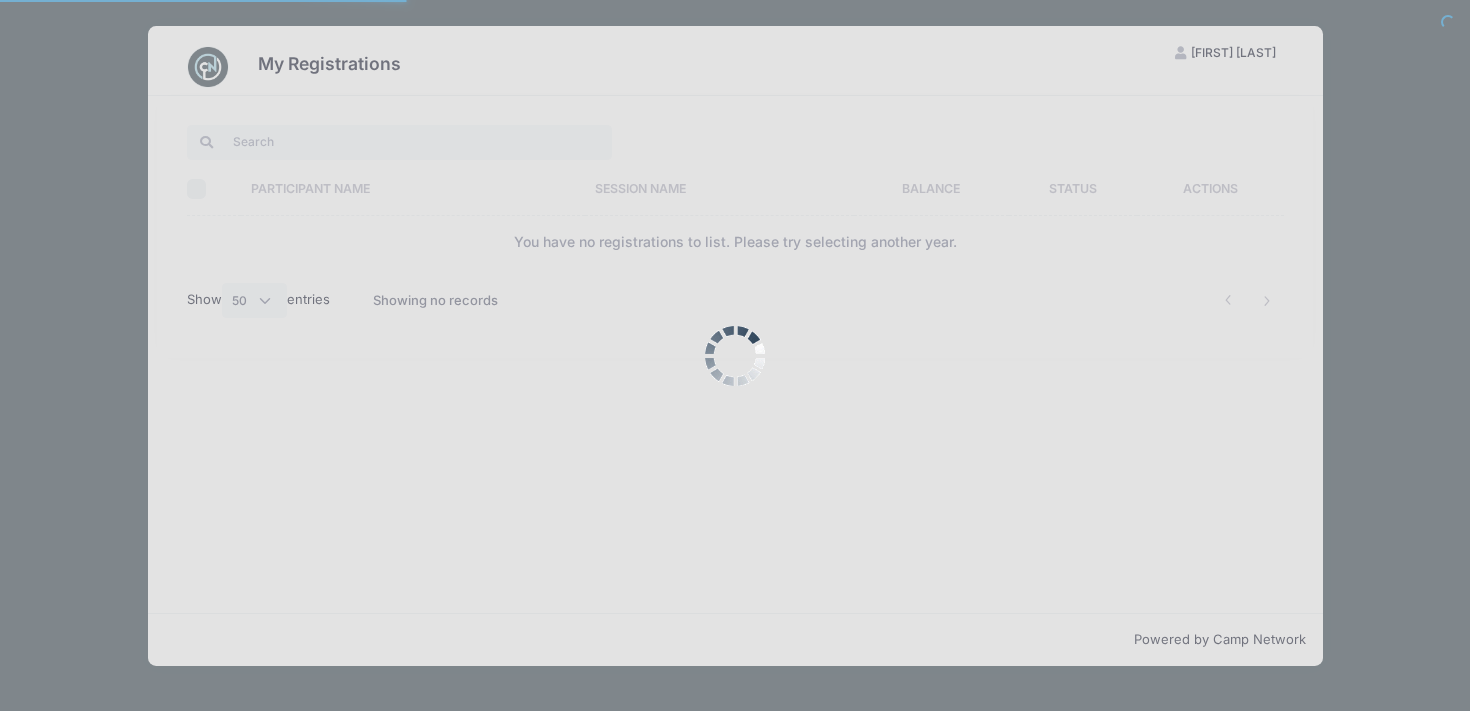 select on "50" 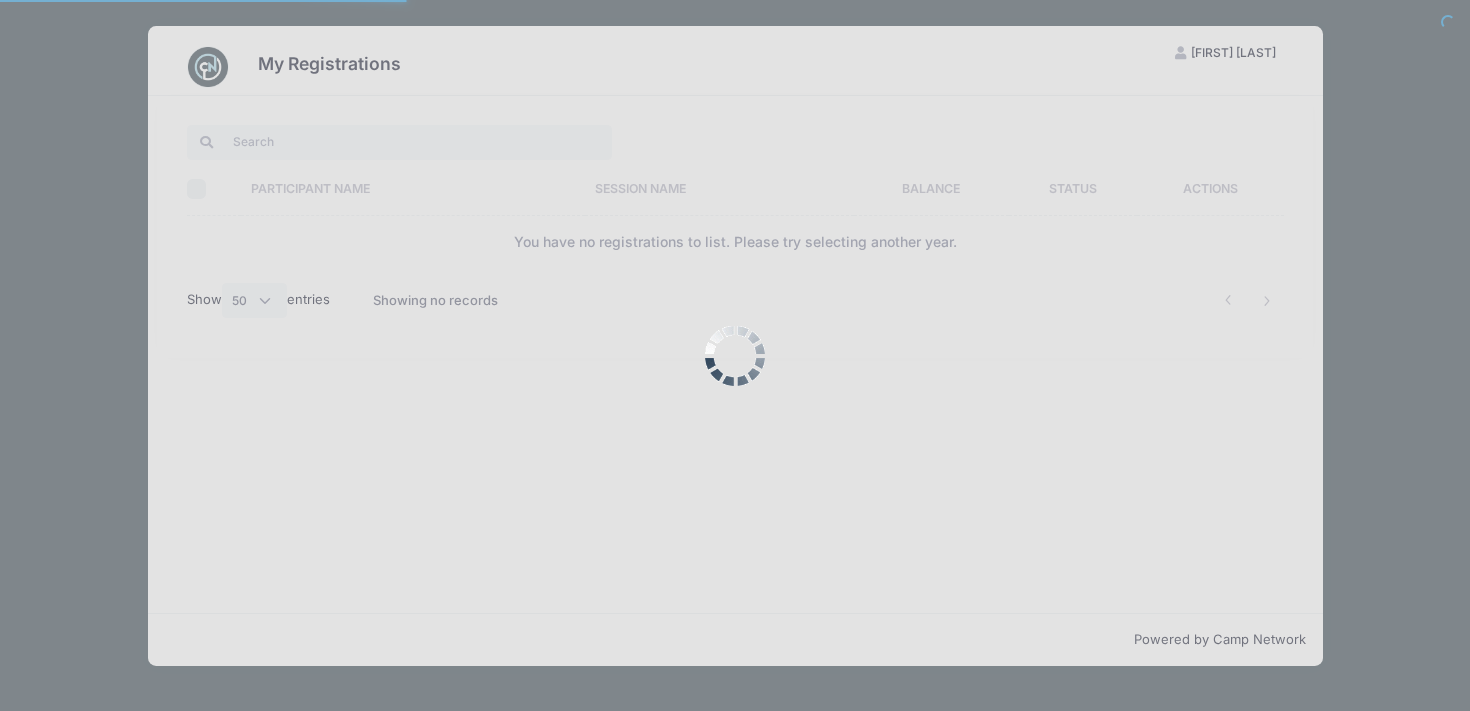 scroll, scrollTop: 0, scrollLeft: 0, axis: both 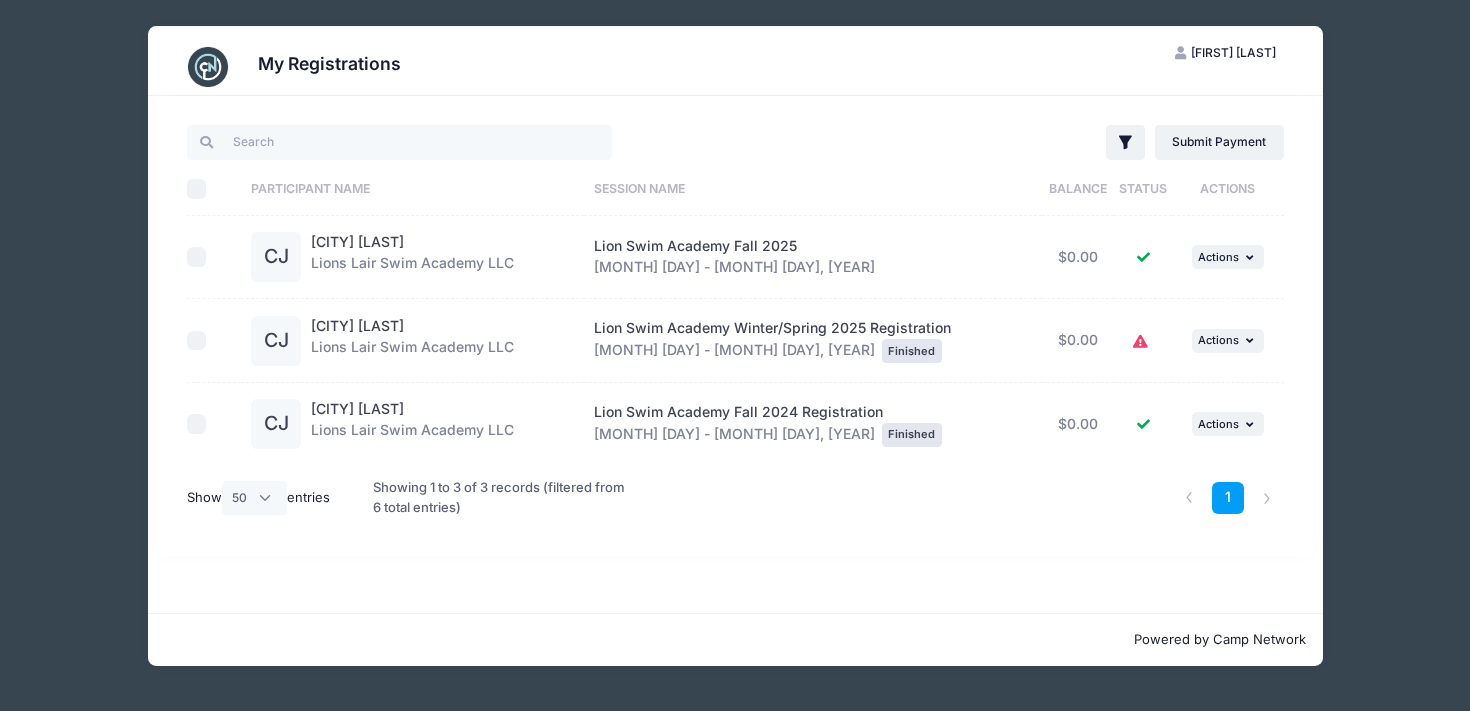 click 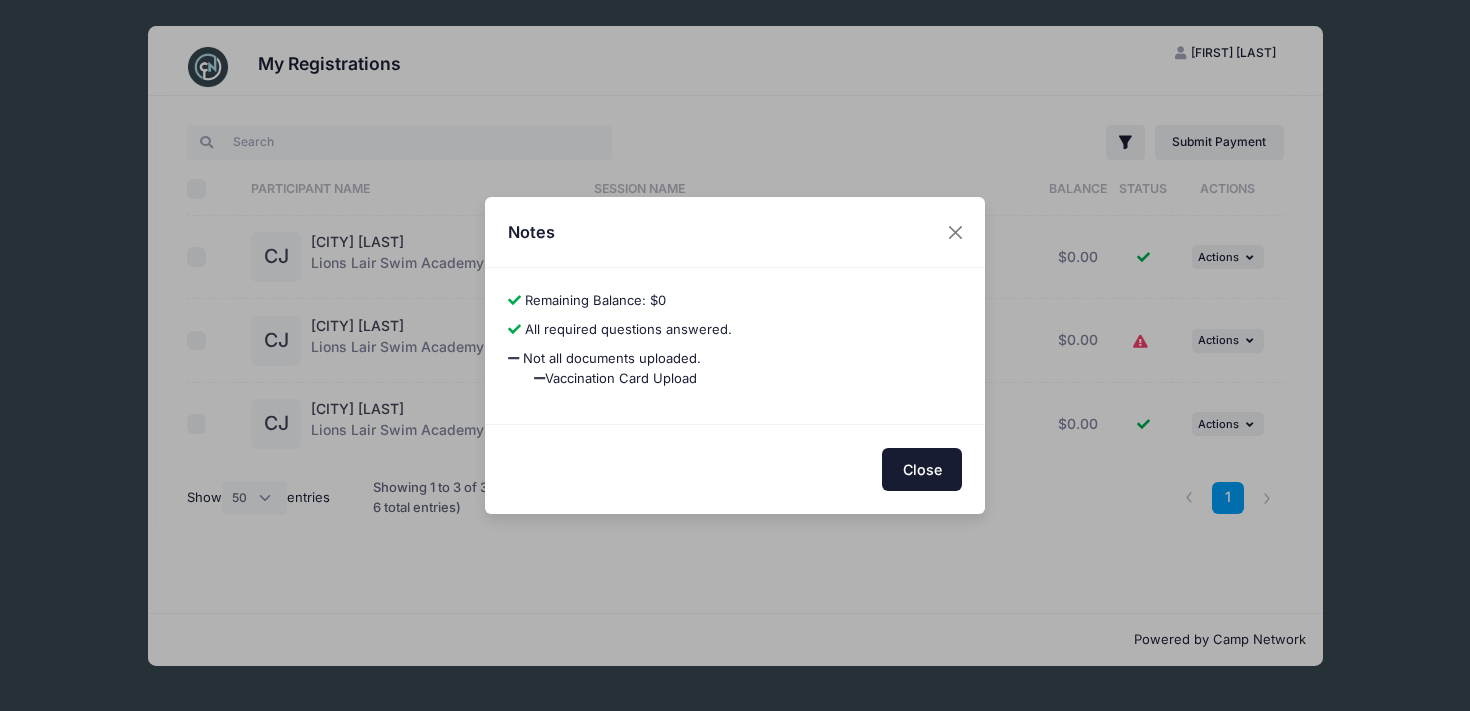 click on "Close" at bounding box center [922, 469] 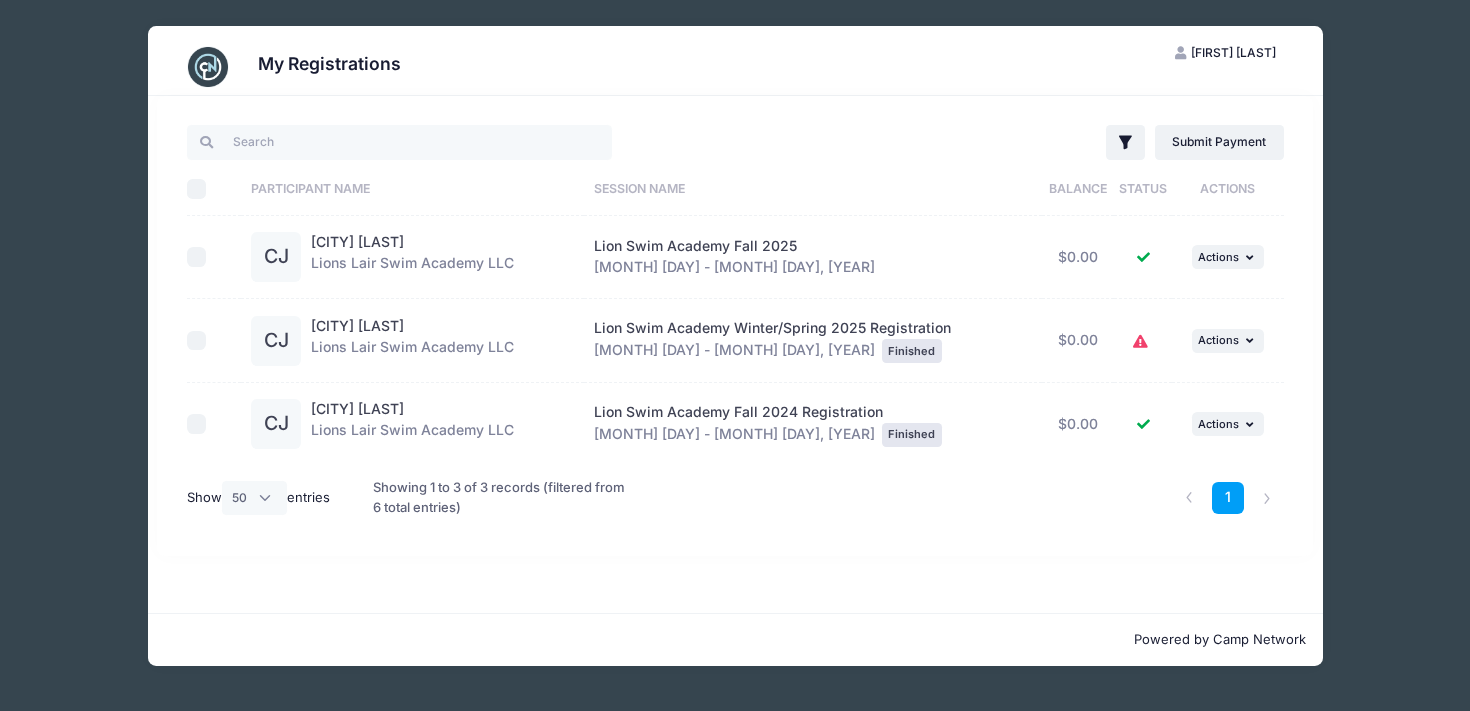 click on "YY [FIRST] [LAST] My Account
Logout
Filter
Filter Options
Show:
Current Registrations" at bounding box center [735, 346] 